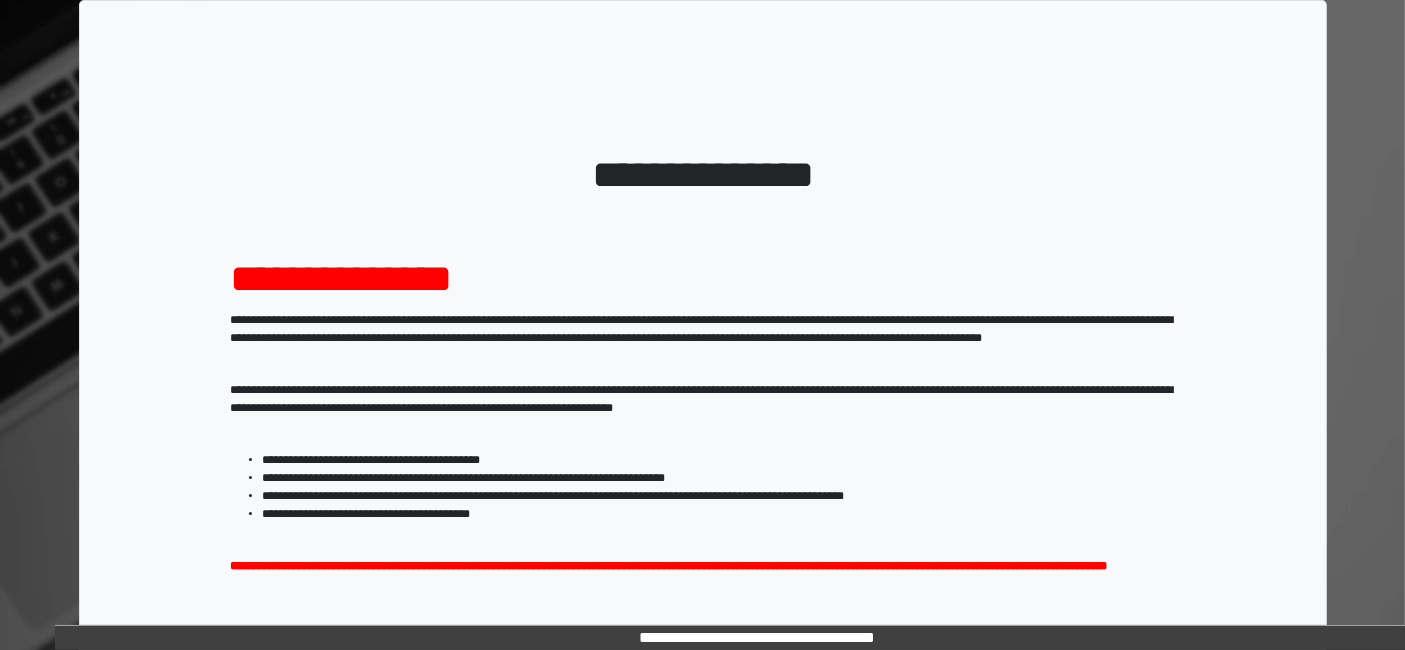 scroll, scrollTop: 258, scrollLeft: 0, axis: vertical 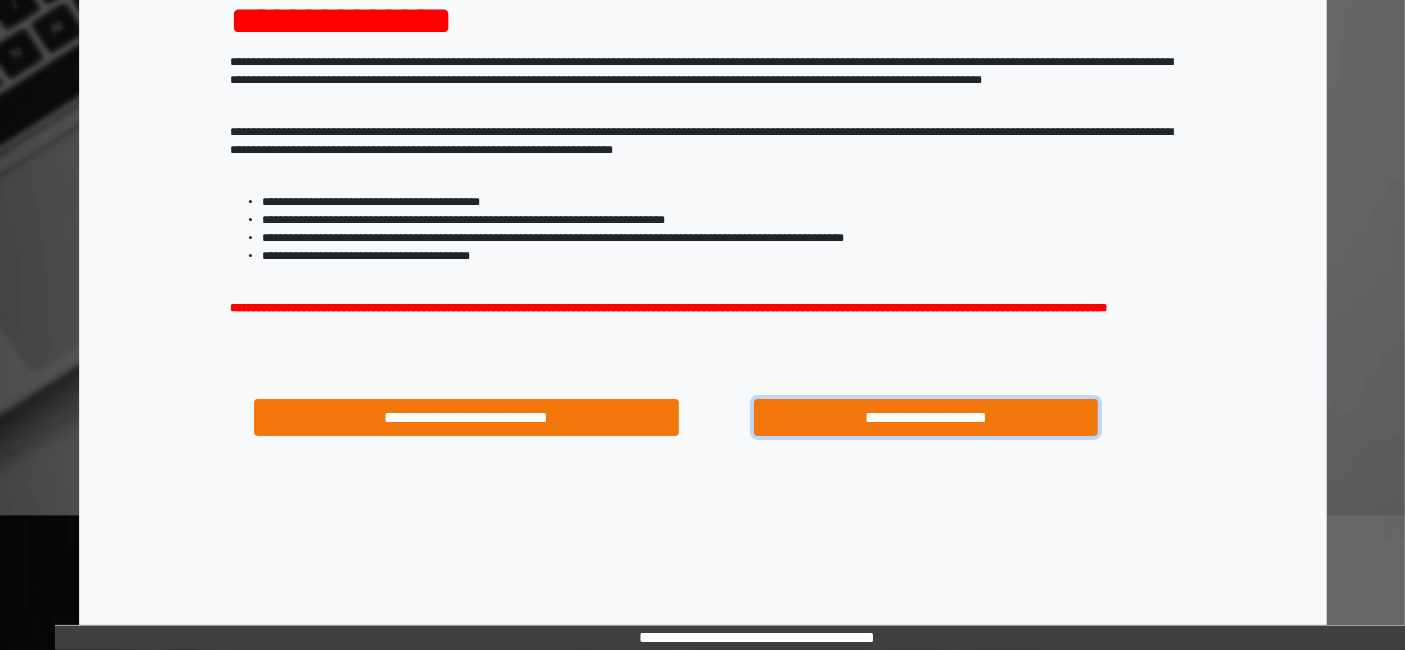 click on "**********" at bounding box center (926, 417) 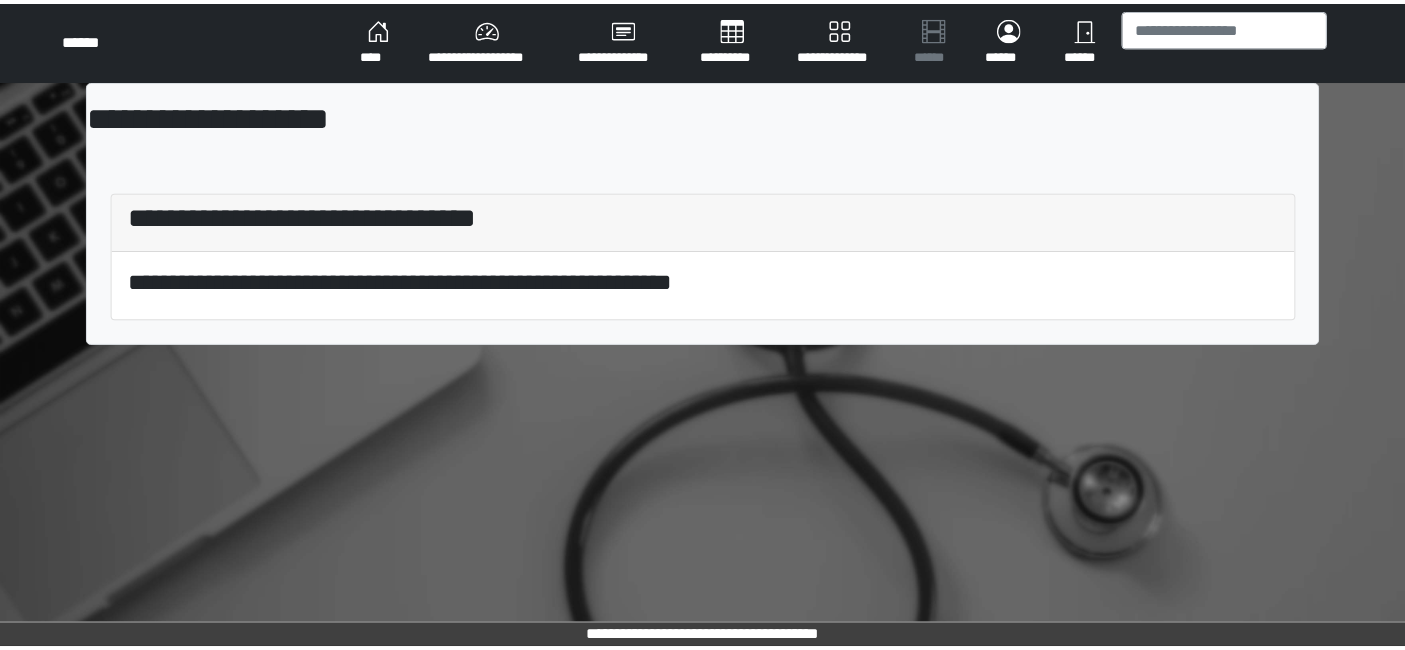 scroll, scrollTop: 0, scrollLeft: 0, axis: both 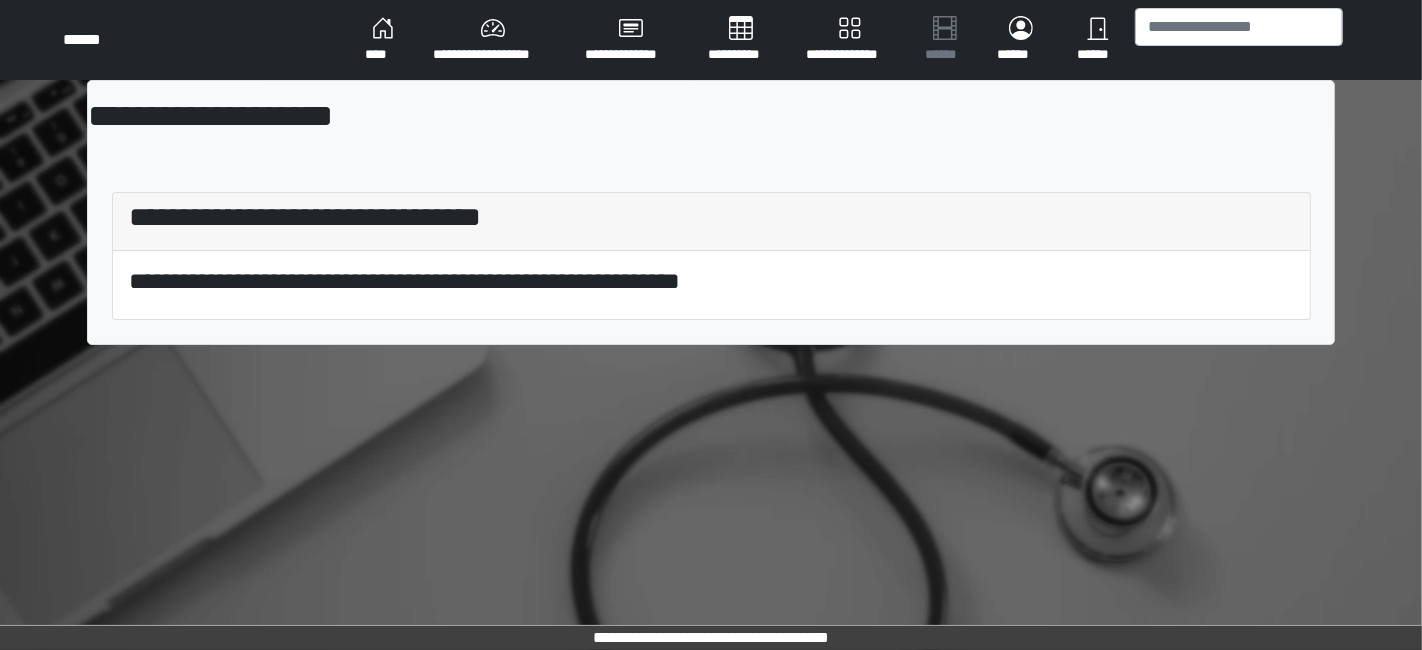 click on "**********" at bounding box center (493, 40) 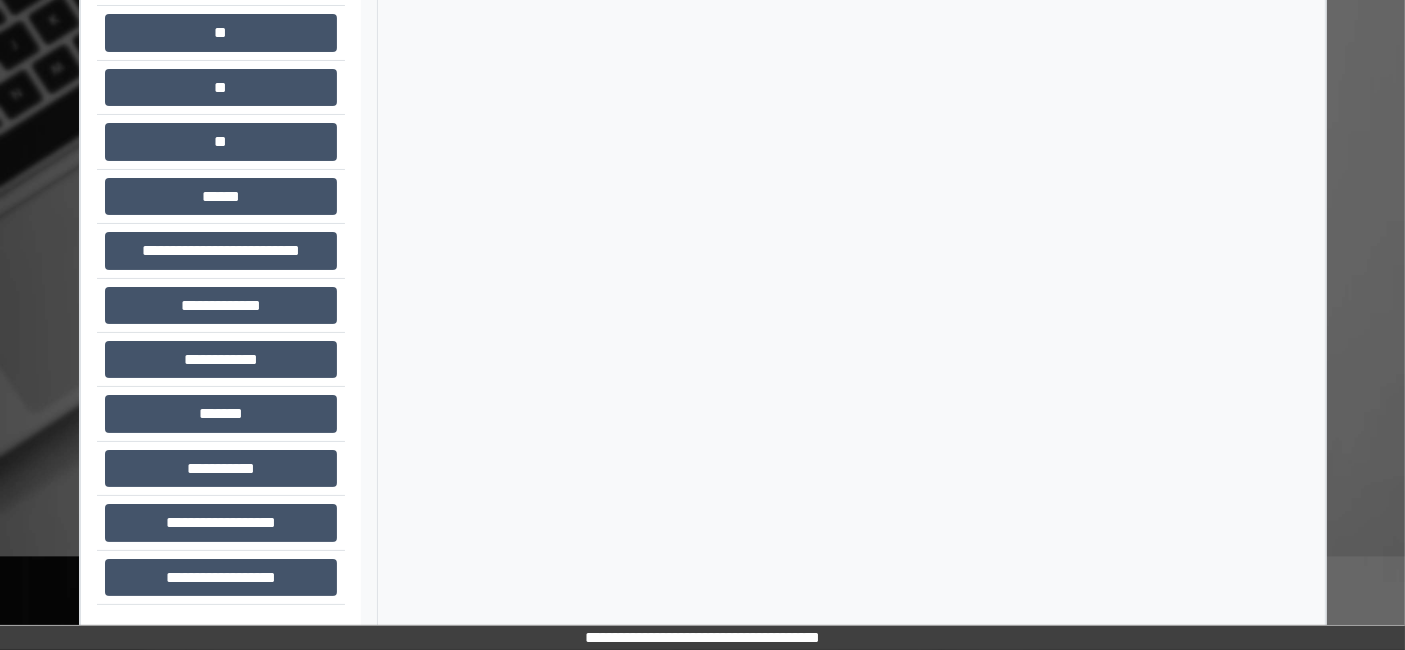 scroll, scrollTop: 0, scrollLeft: 0, axis: both 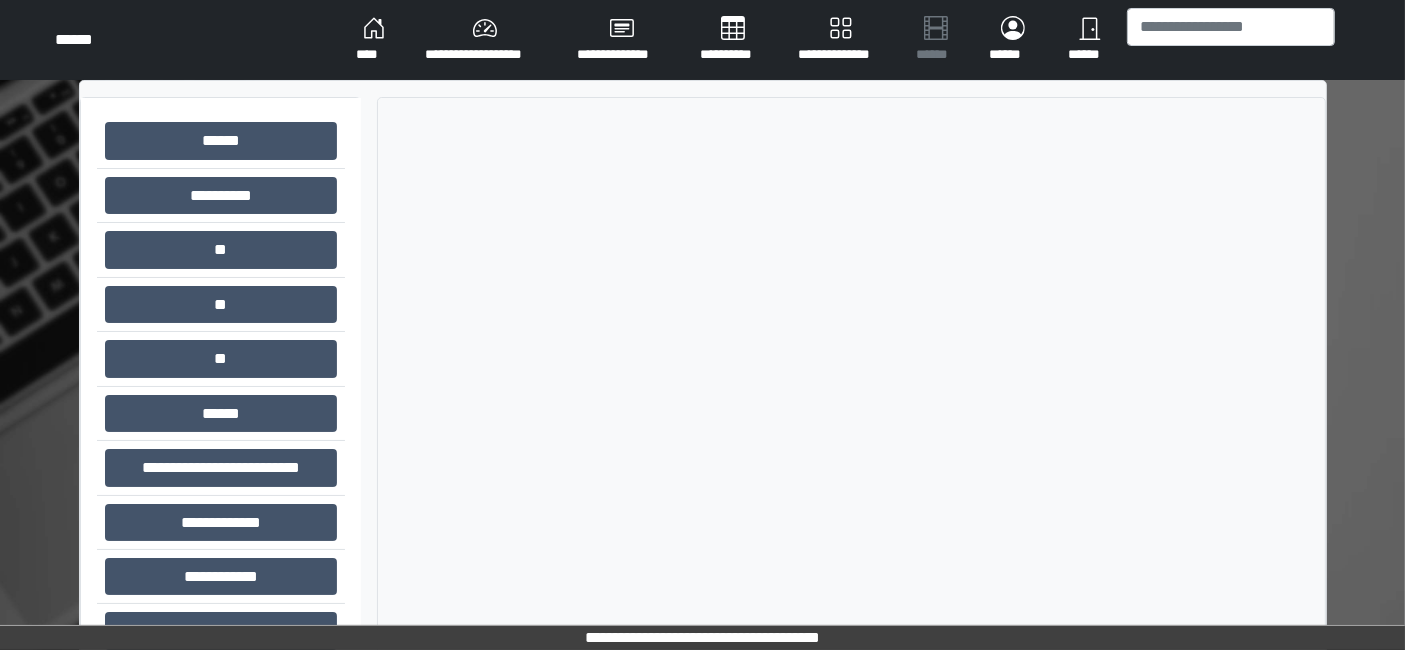 click on "****" at bounding box center (374, 40) 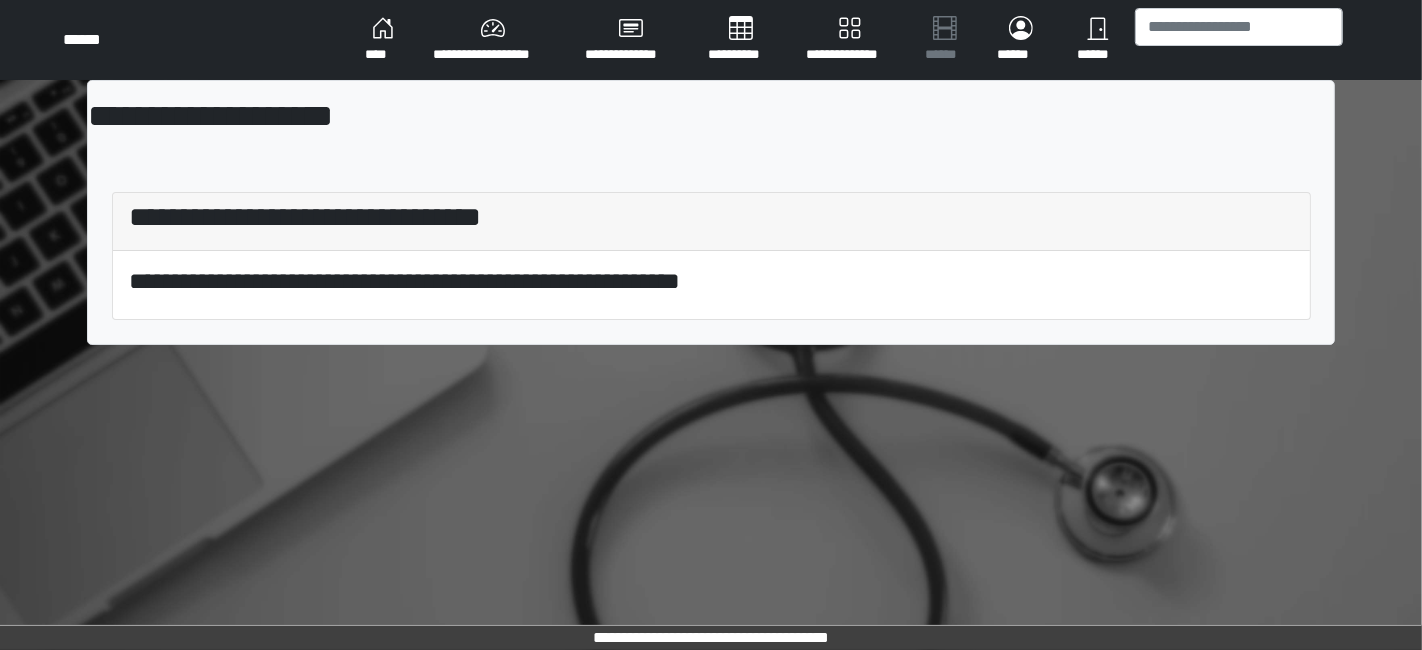 click on "**********" at bounding box center (493, 40) 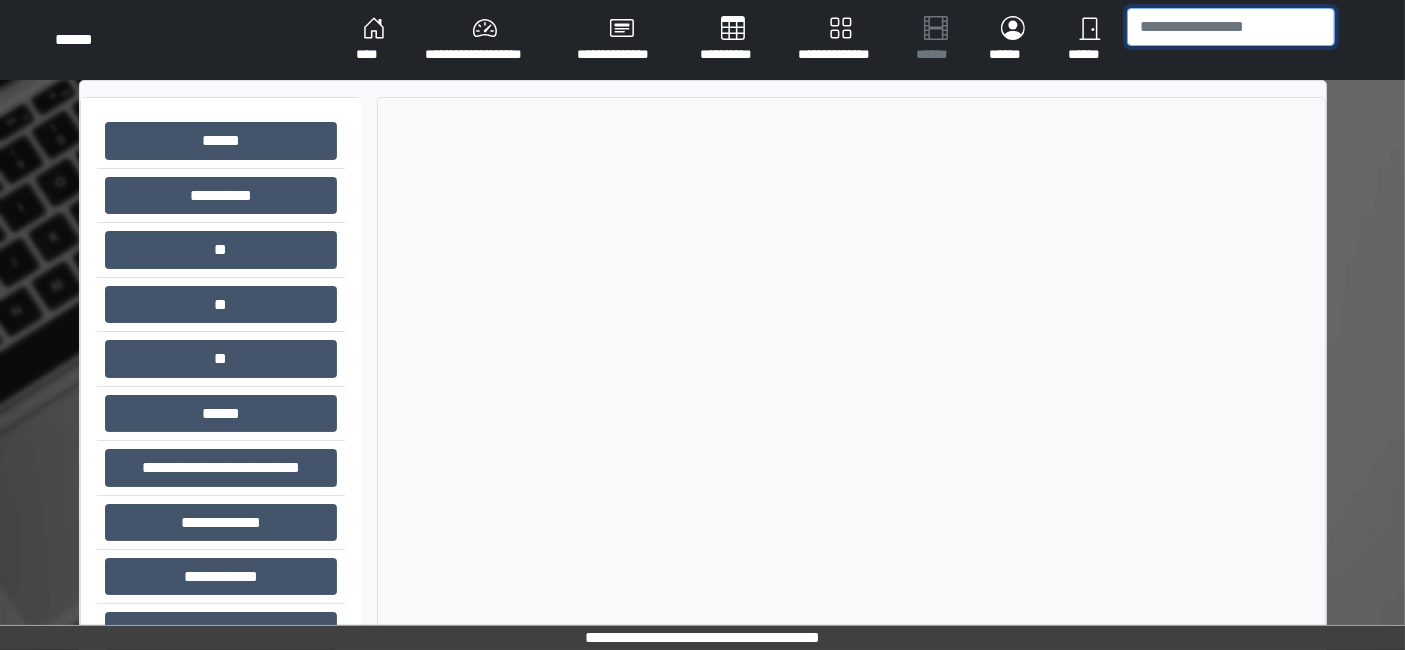 click at bounding box center (1231, 27) 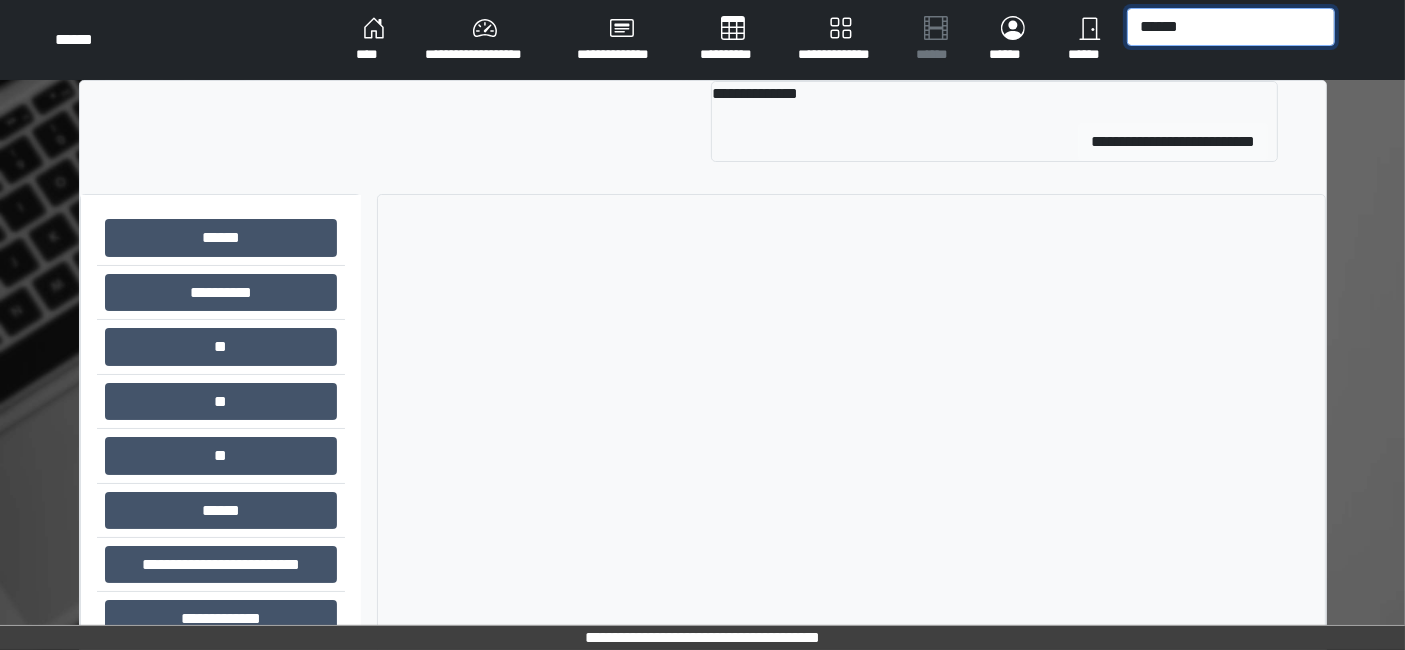 type on "******" 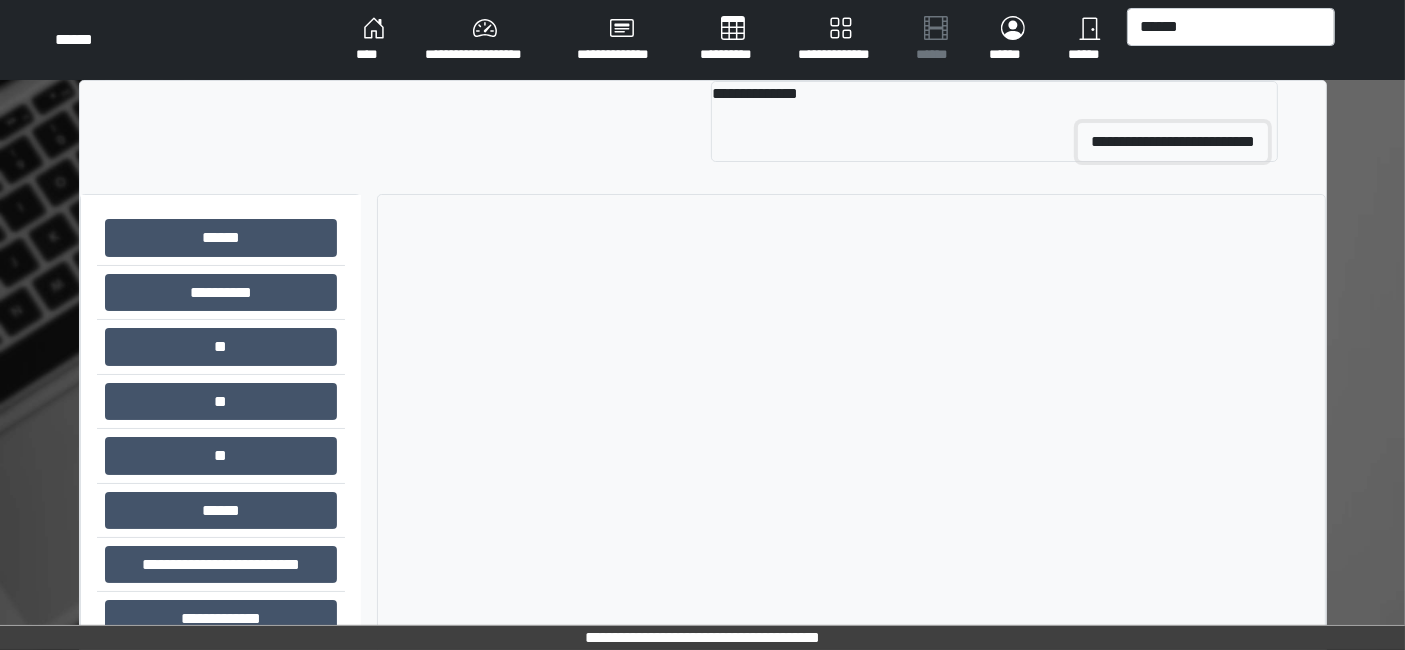 click on "**********" at bounding box center [1173, 142] 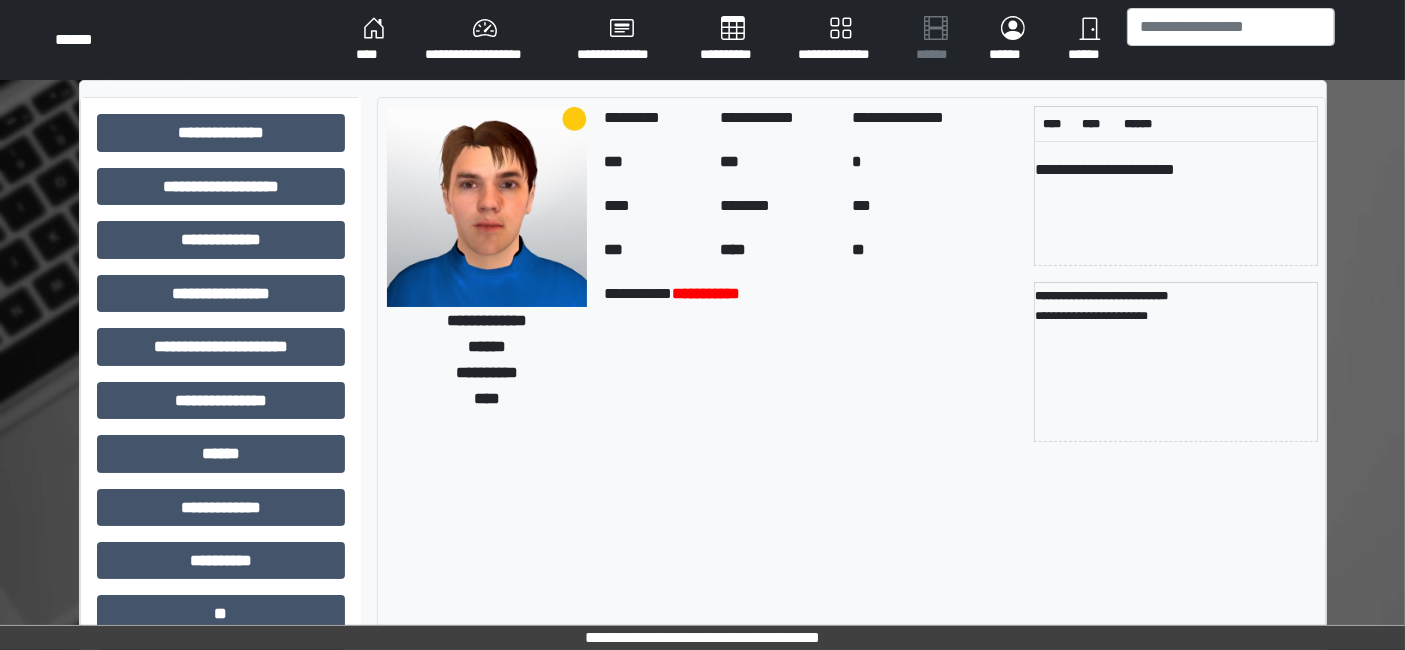 scroll, scrollTop: 222, scrollLeft: 0, axis: vertical 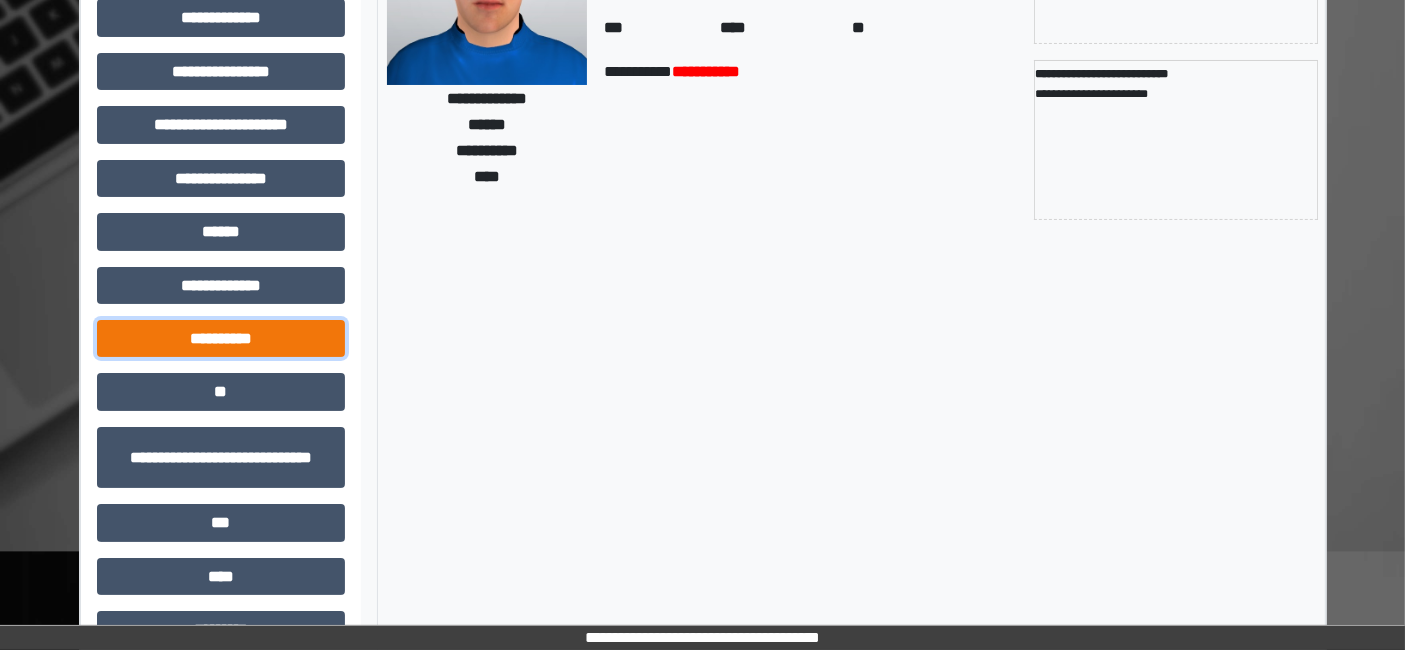 click on "**********" at bounding box center (221, 338) 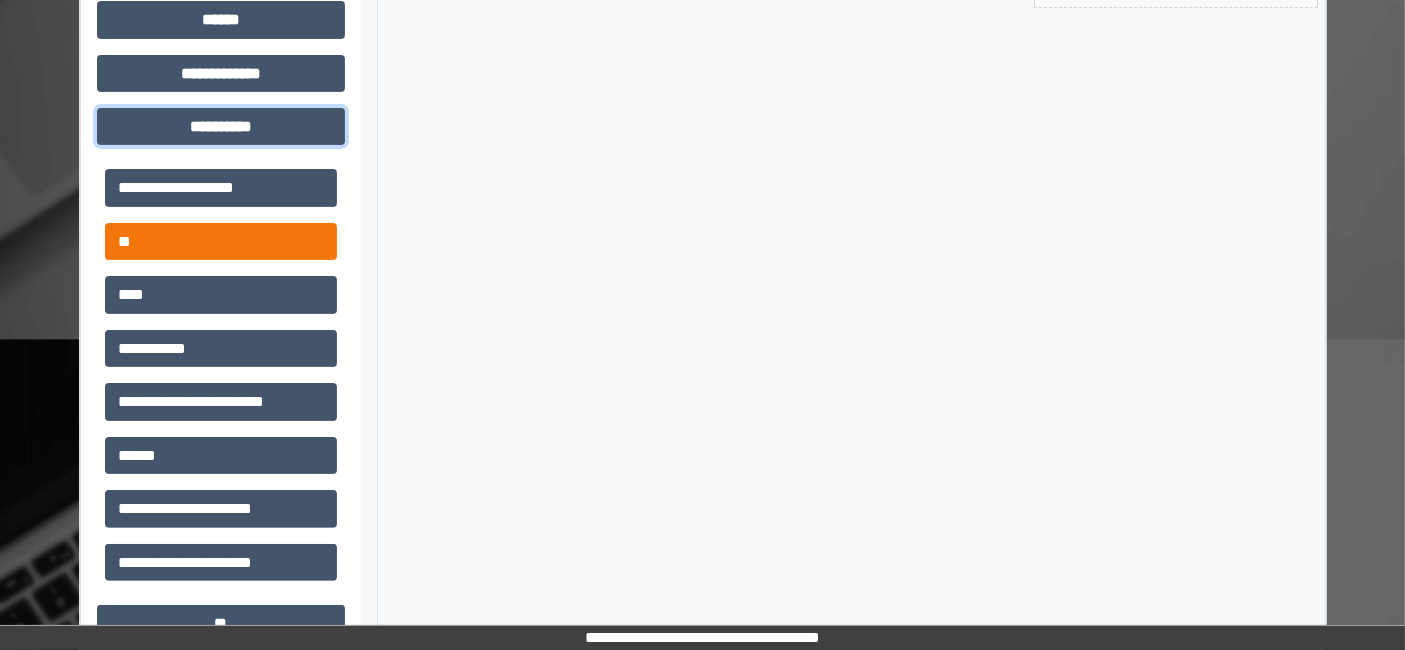 scroll, scrollTop: 444, scrollLeft: 0, axis: vertical 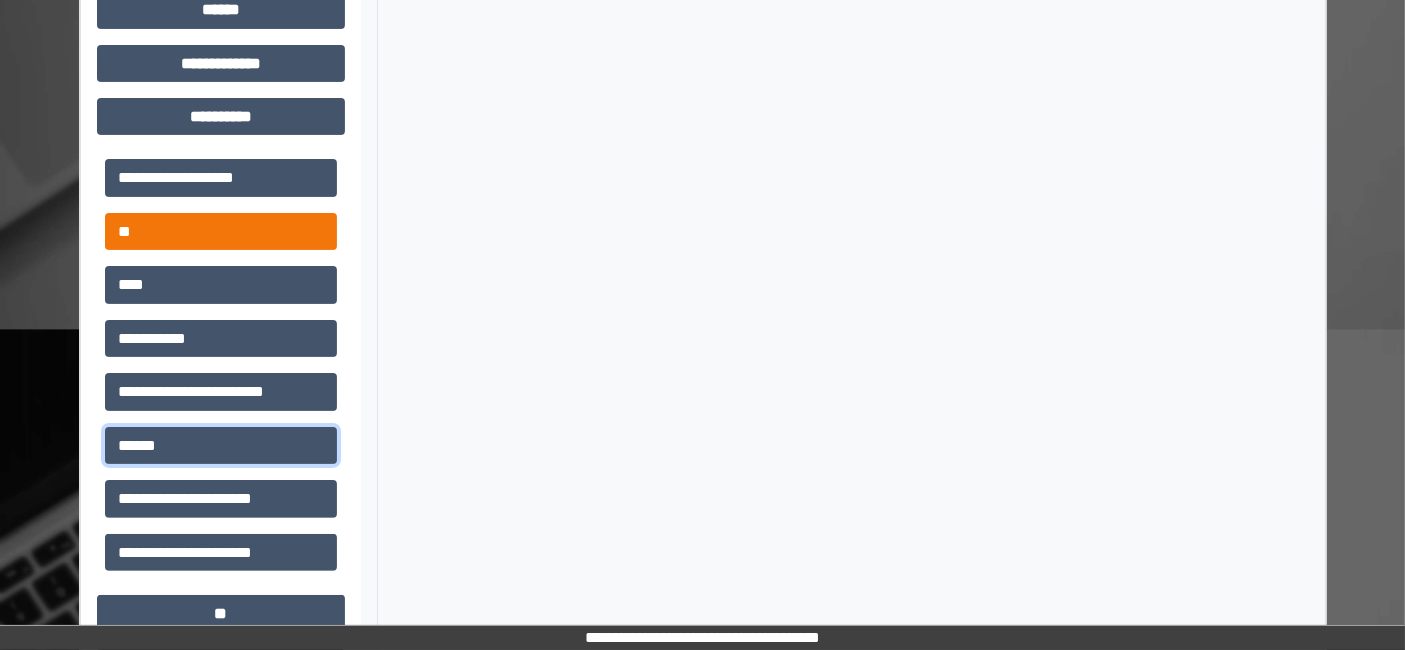 click on "******" at bounding box center (221, 445) 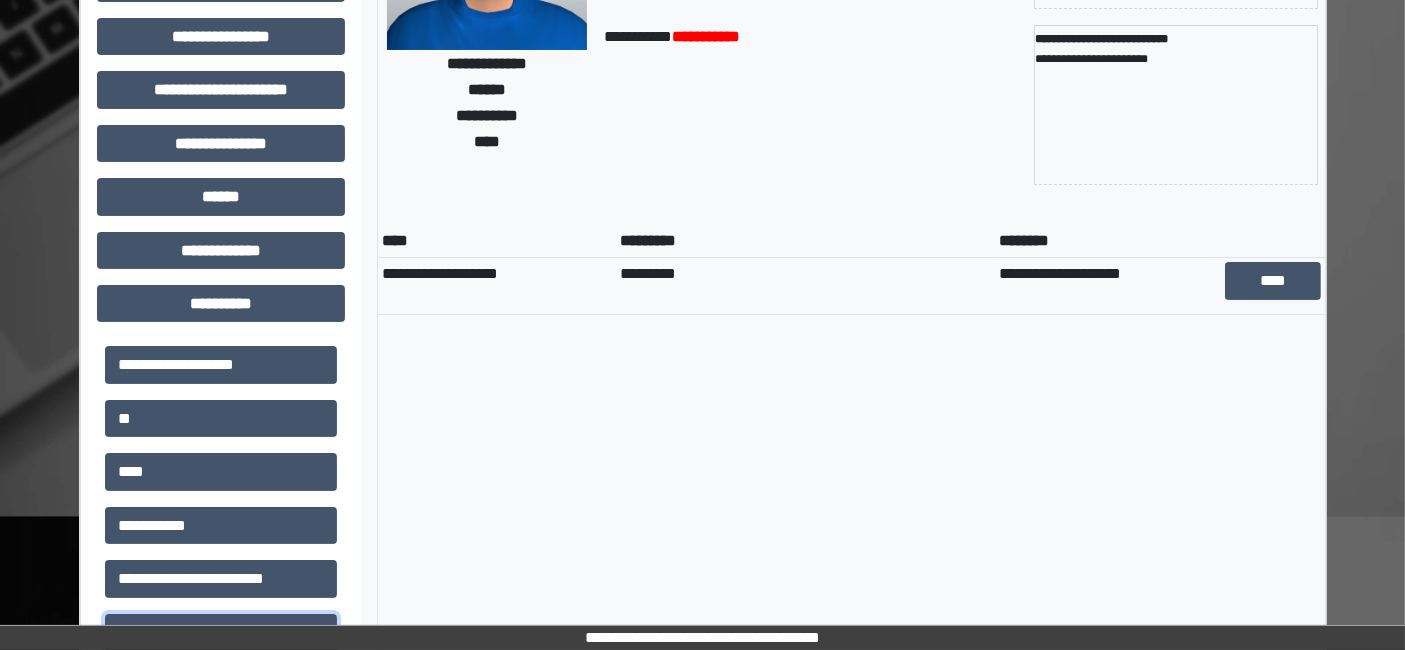 scroll, scrollTop: 222, scrollLeft: 0, axis: vertical 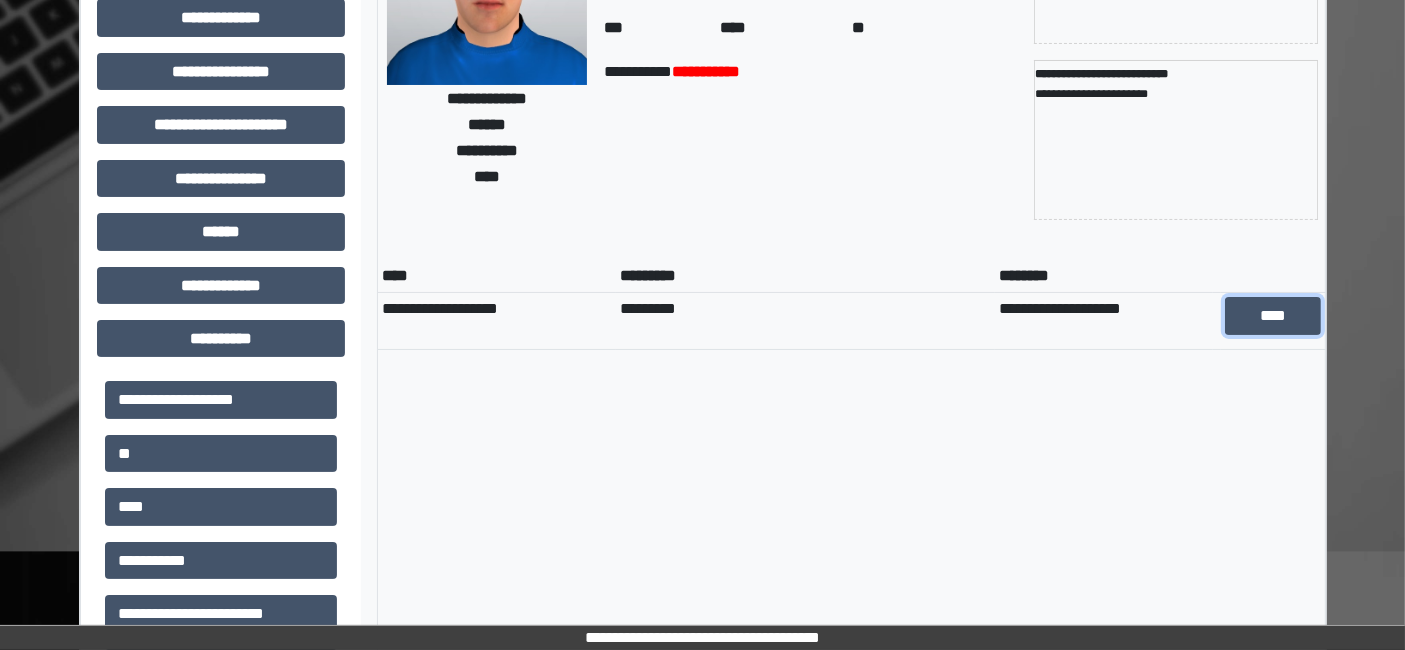click on "****" at bounding box center [1273, 315] 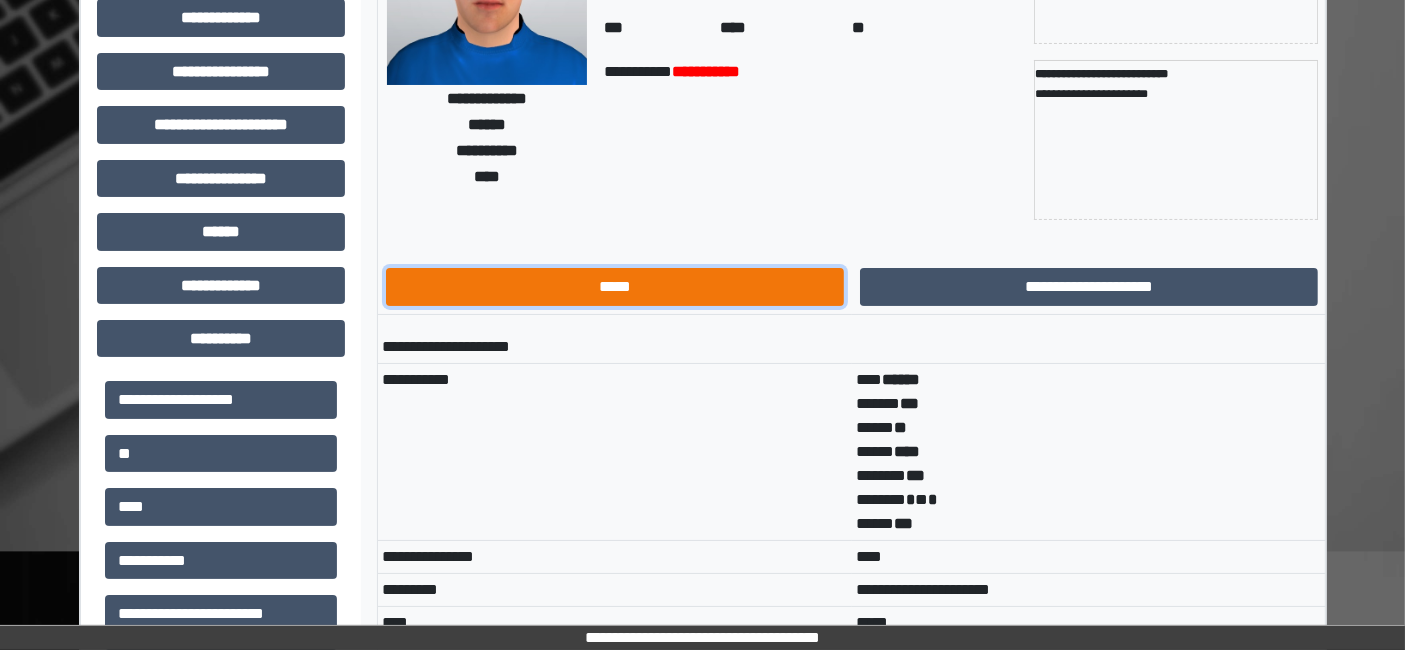 click on "*****" at bounding box center (615, 286) 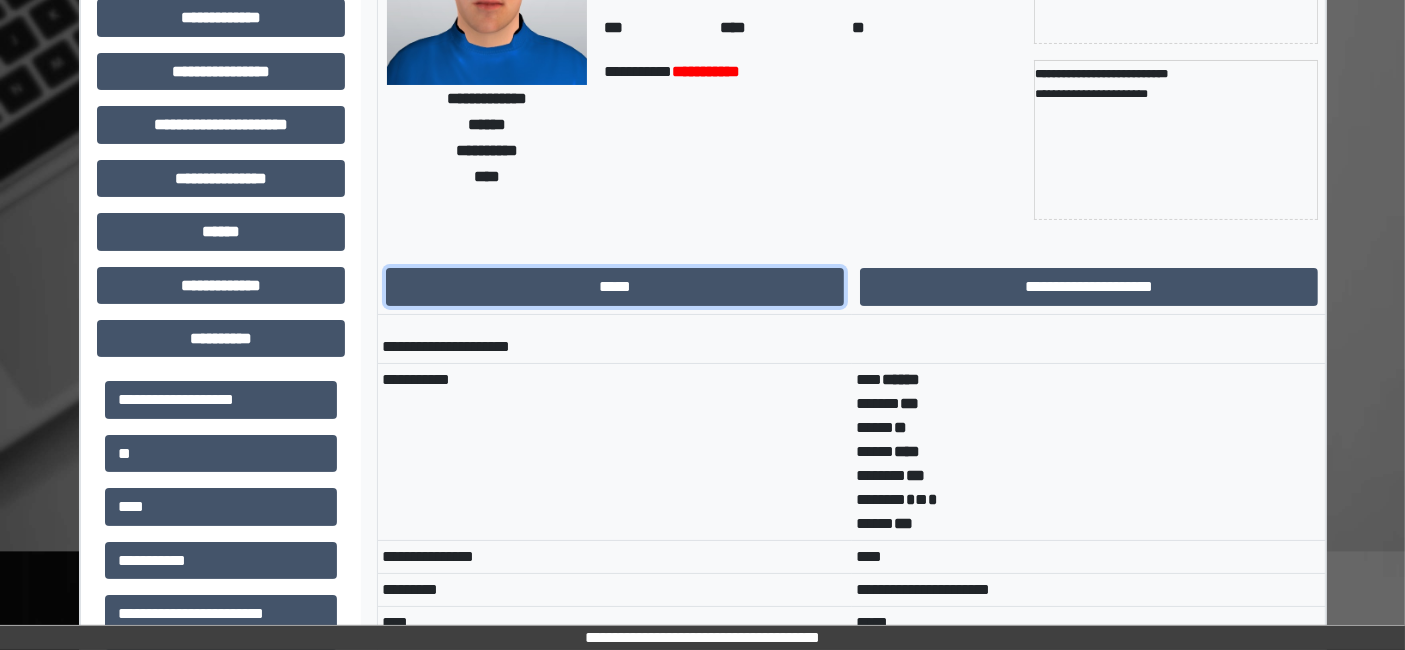 scroll, scrollTop: 0, scrollLeft: 0, axis: both 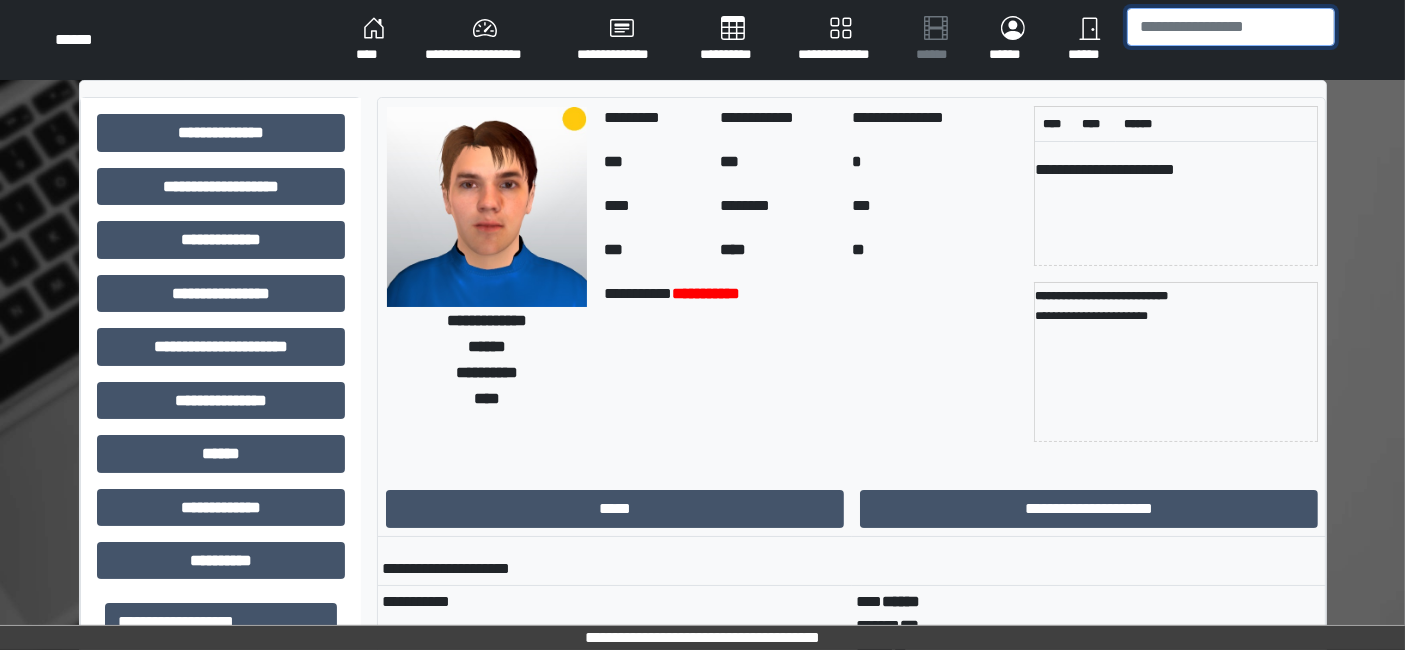 click at bounding box center (1231, 27) 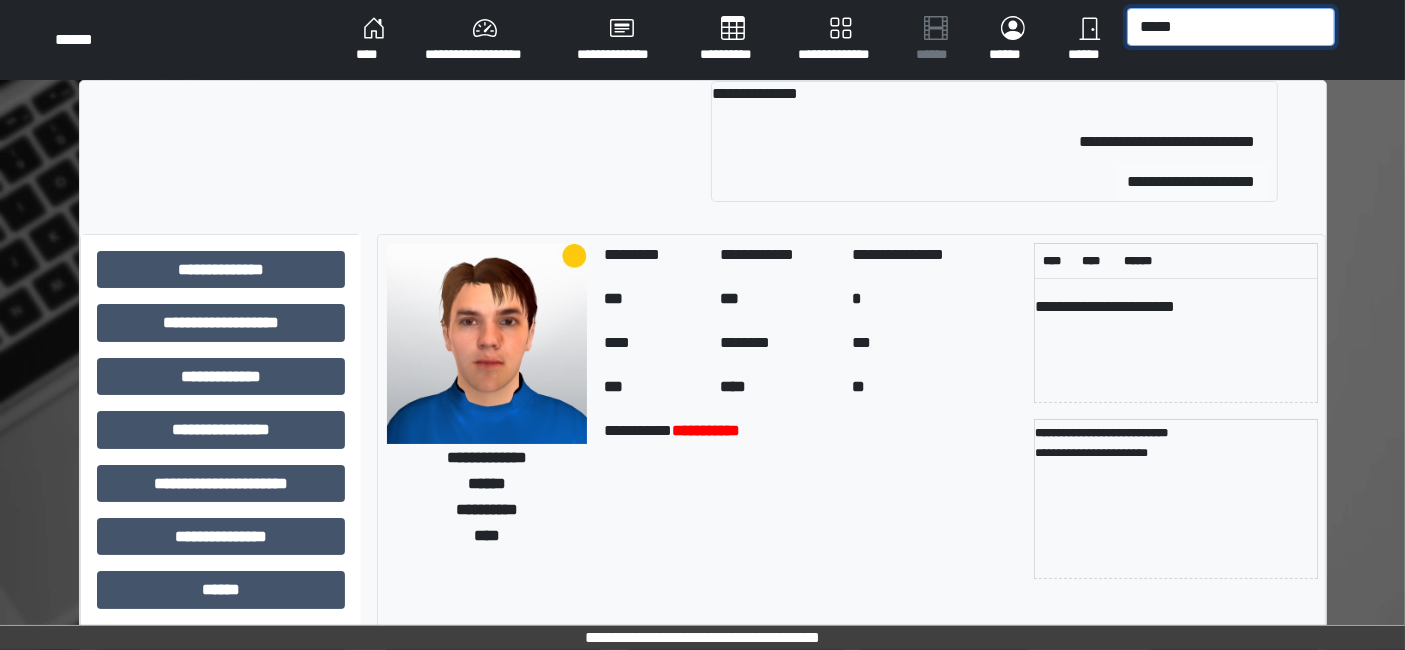 type on "*****" 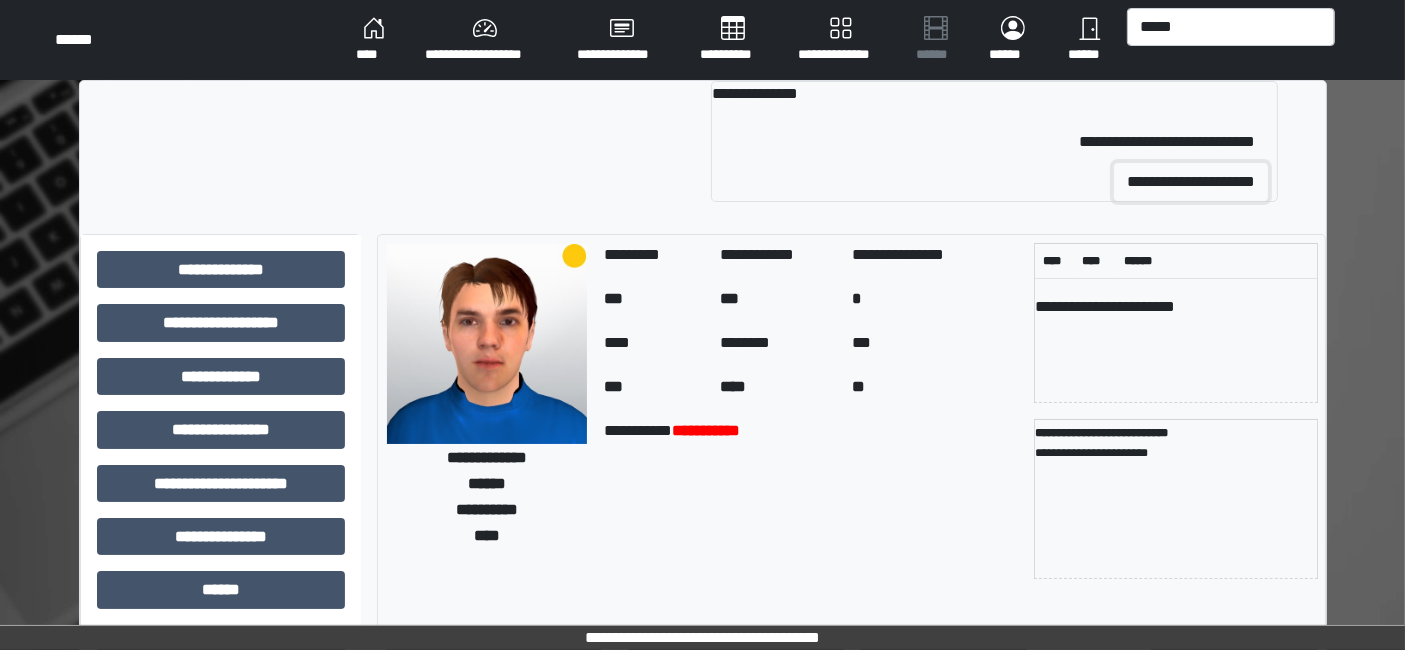 click on "**********" at bounding box center [1191, 182] 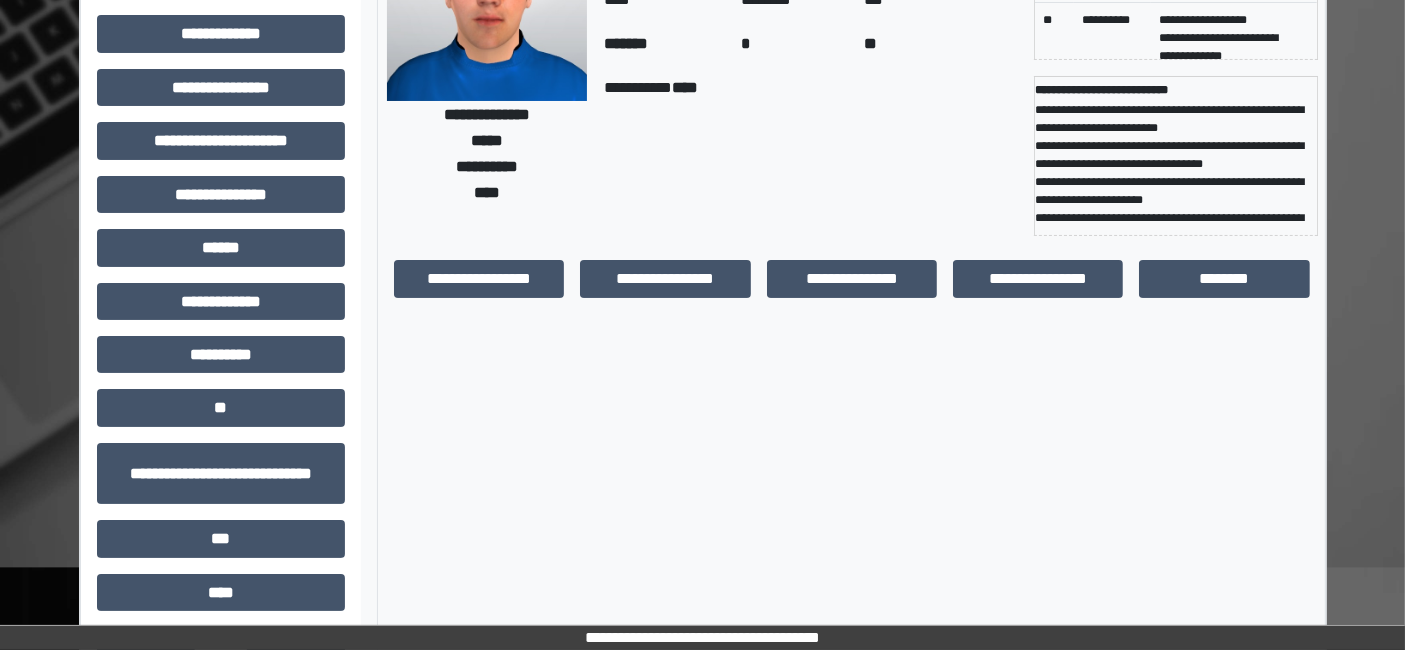 scroll, scrollTop: 208, scrollLeft: 0, axis: vertical 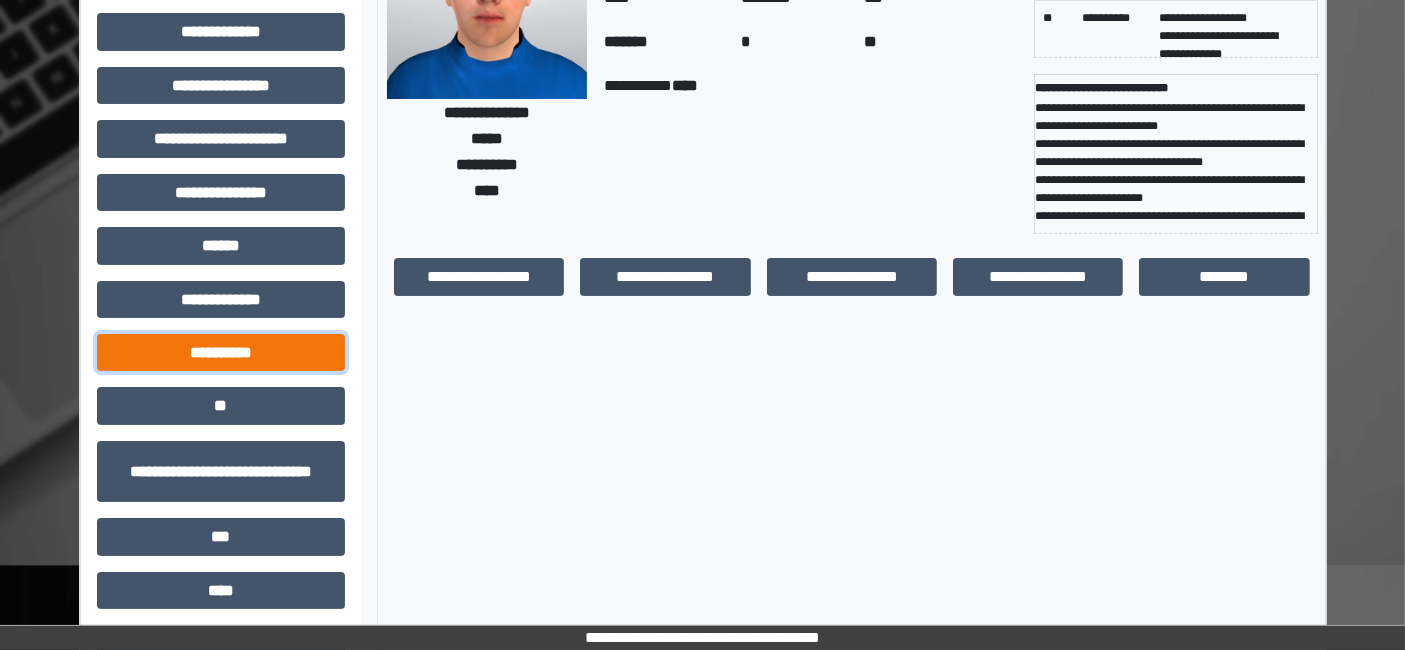 click on "**********" at bounding box center (221, 352) 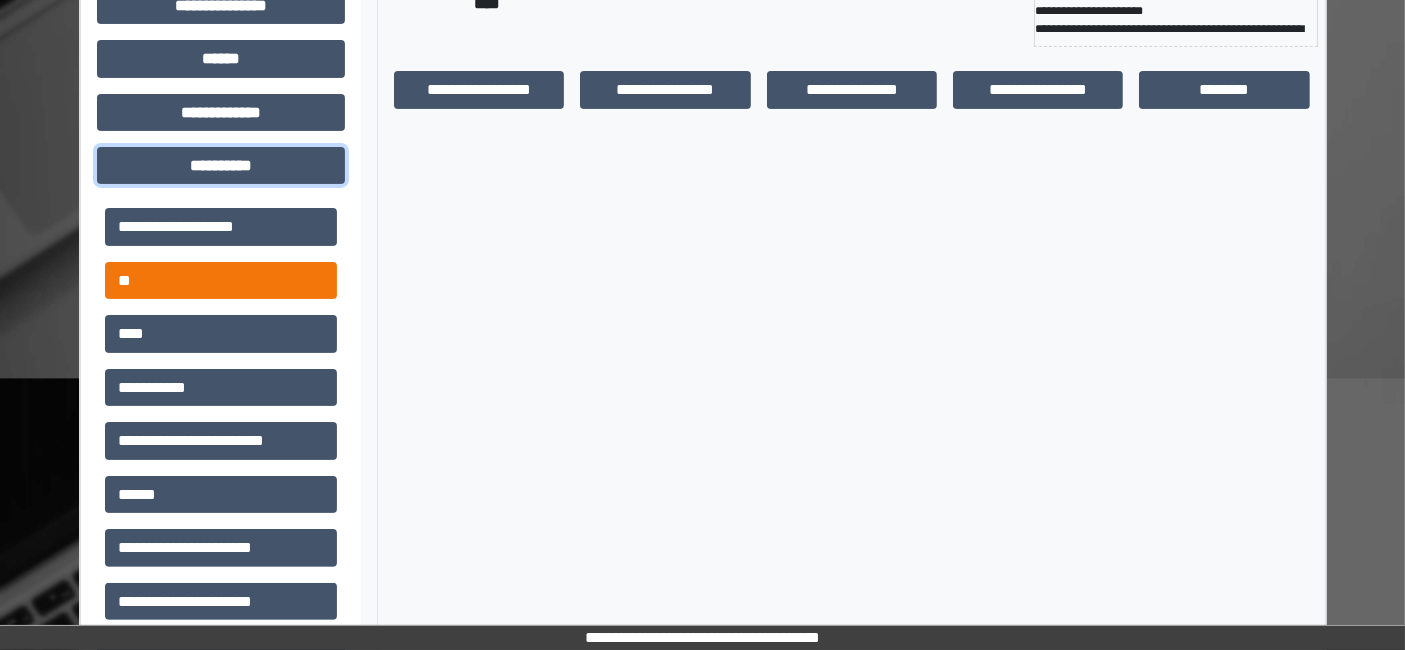 scroll, scrollTop: 414, scrollLeft: 0, axis: vertical 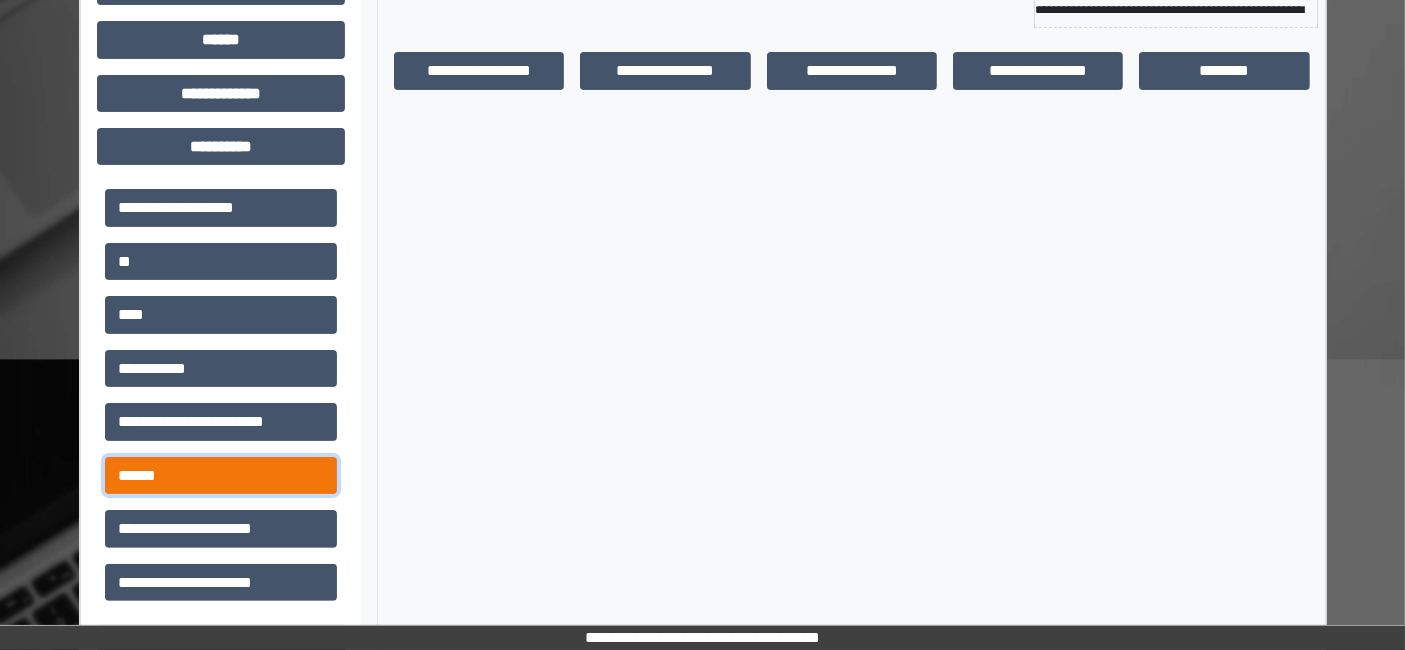 click on "******" at bounding box center (221, 475) 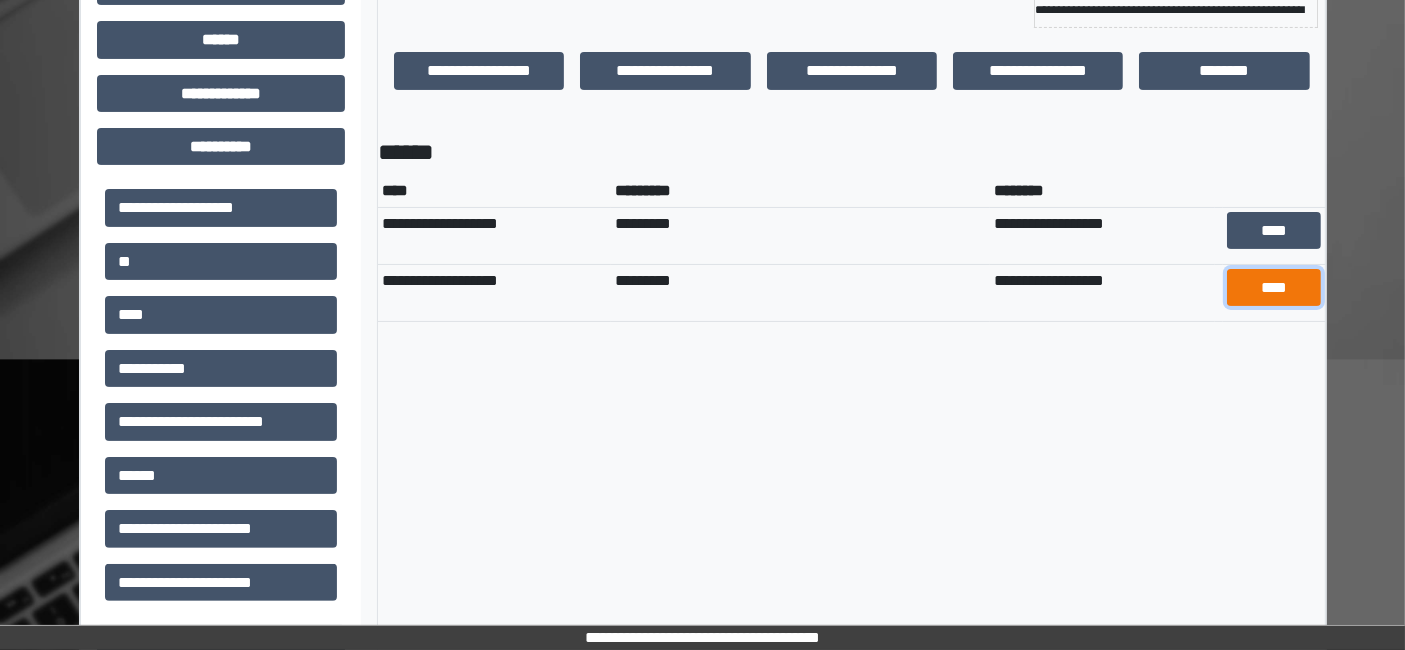 click on "****" at bounding box center [1274, 287] 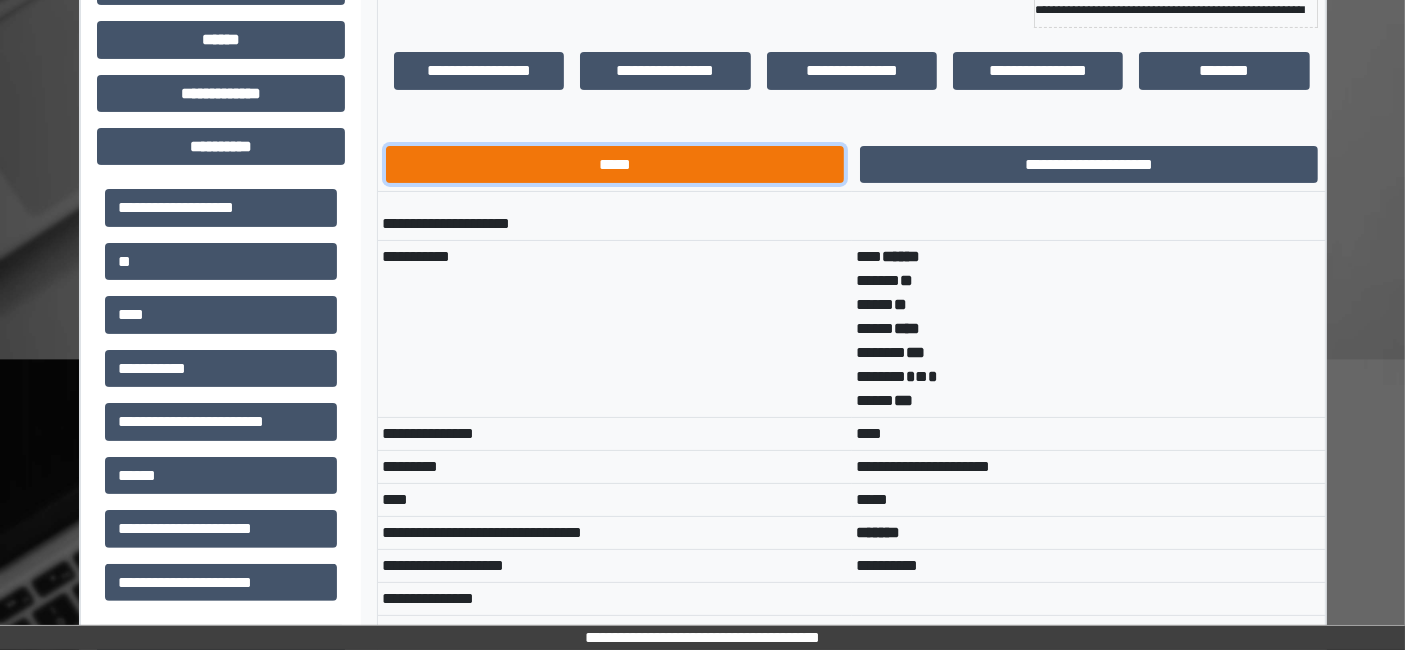click on "*****" at bounding box center (615, 164) 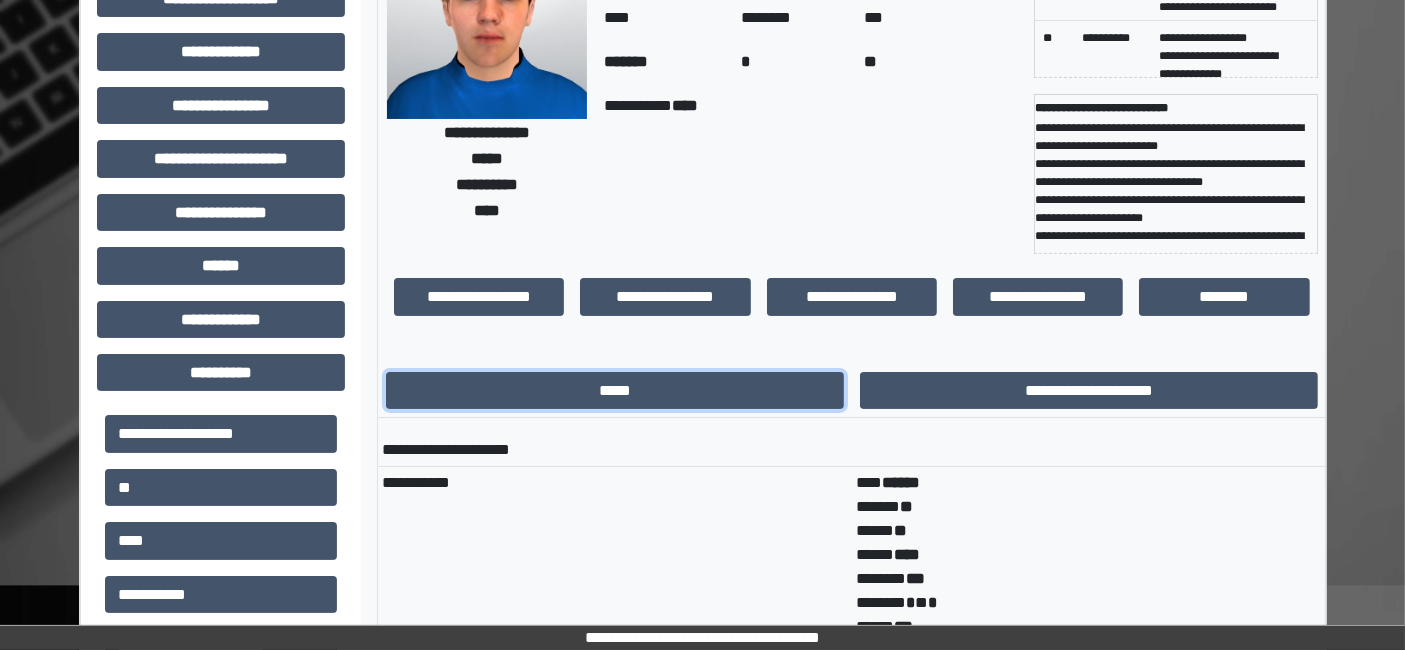 scroll, scrollTop: 222, scrollLeft: 0, axis: vertical 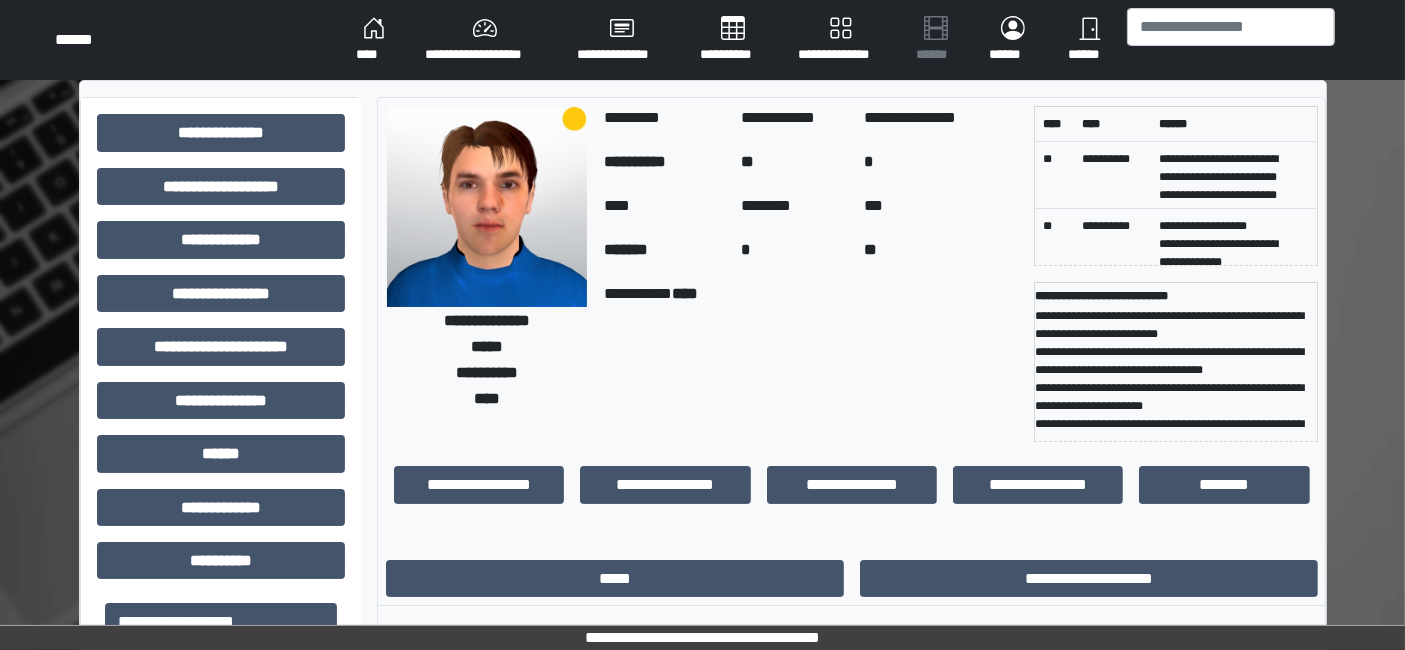 click on "**********" at bounding box center [703, 40] 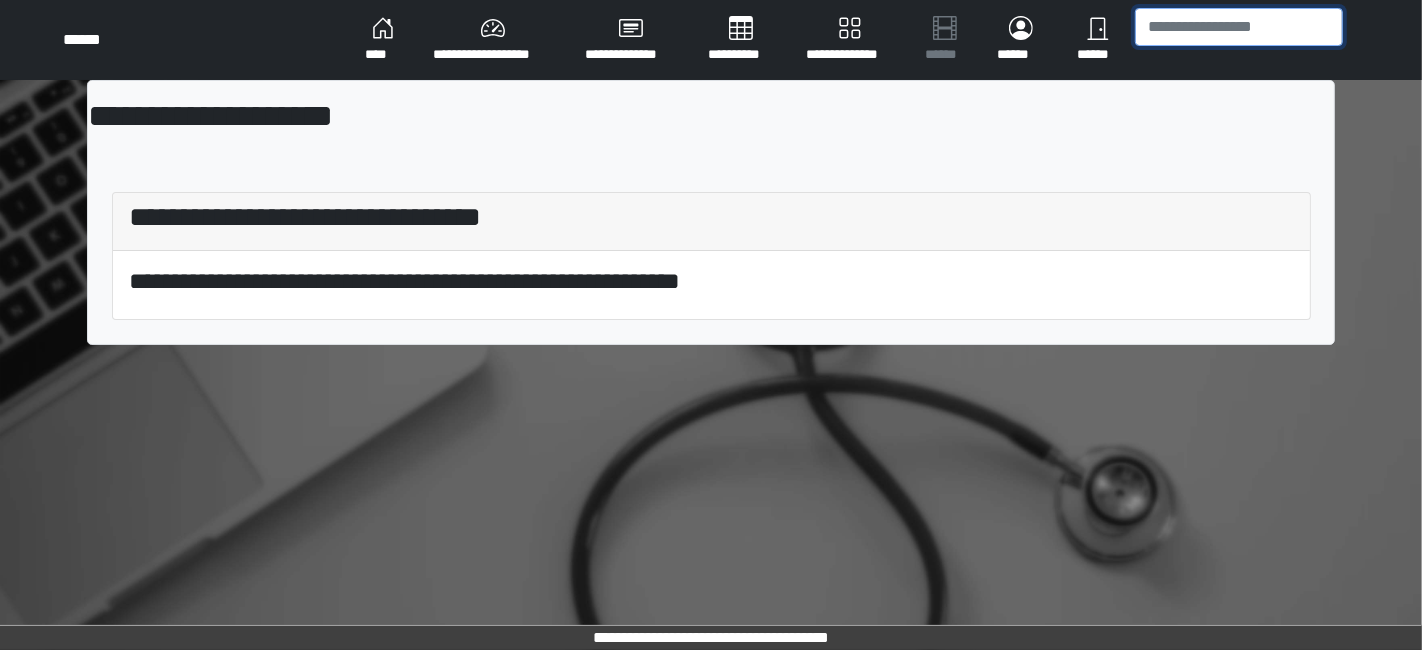 click at bounding box center (1239, 27) 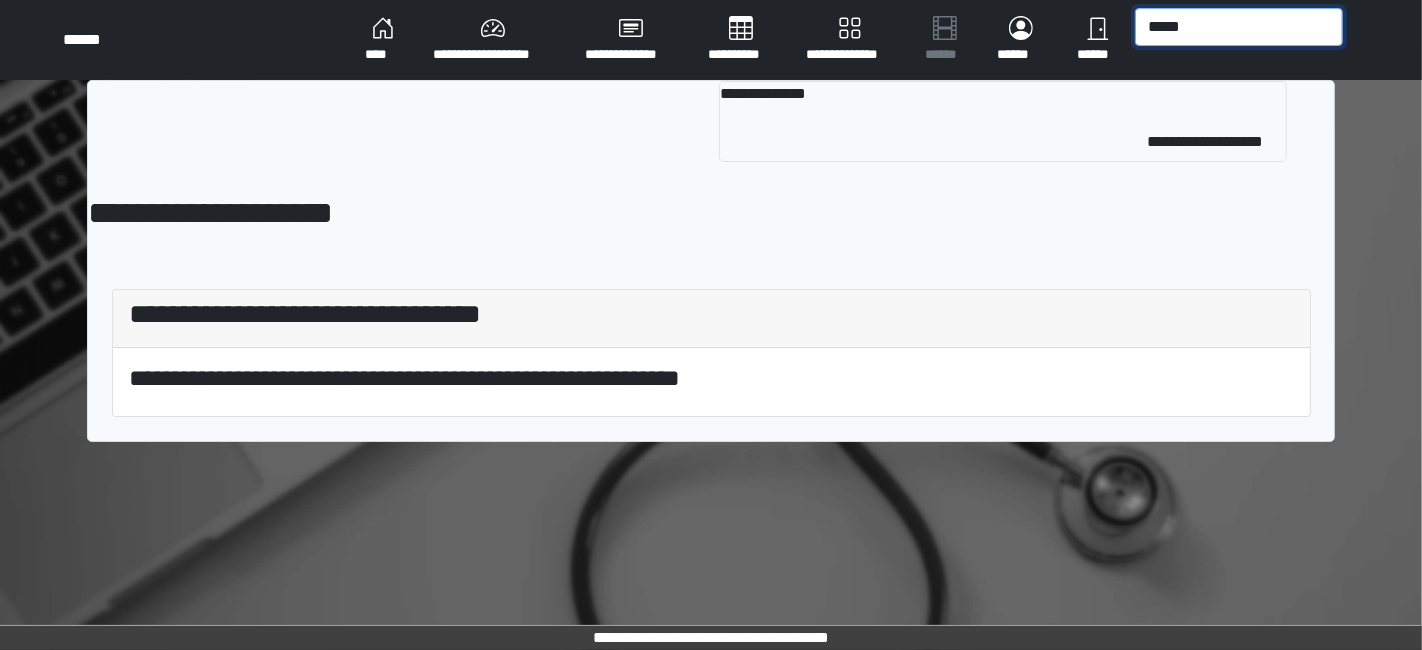 type on "*****" 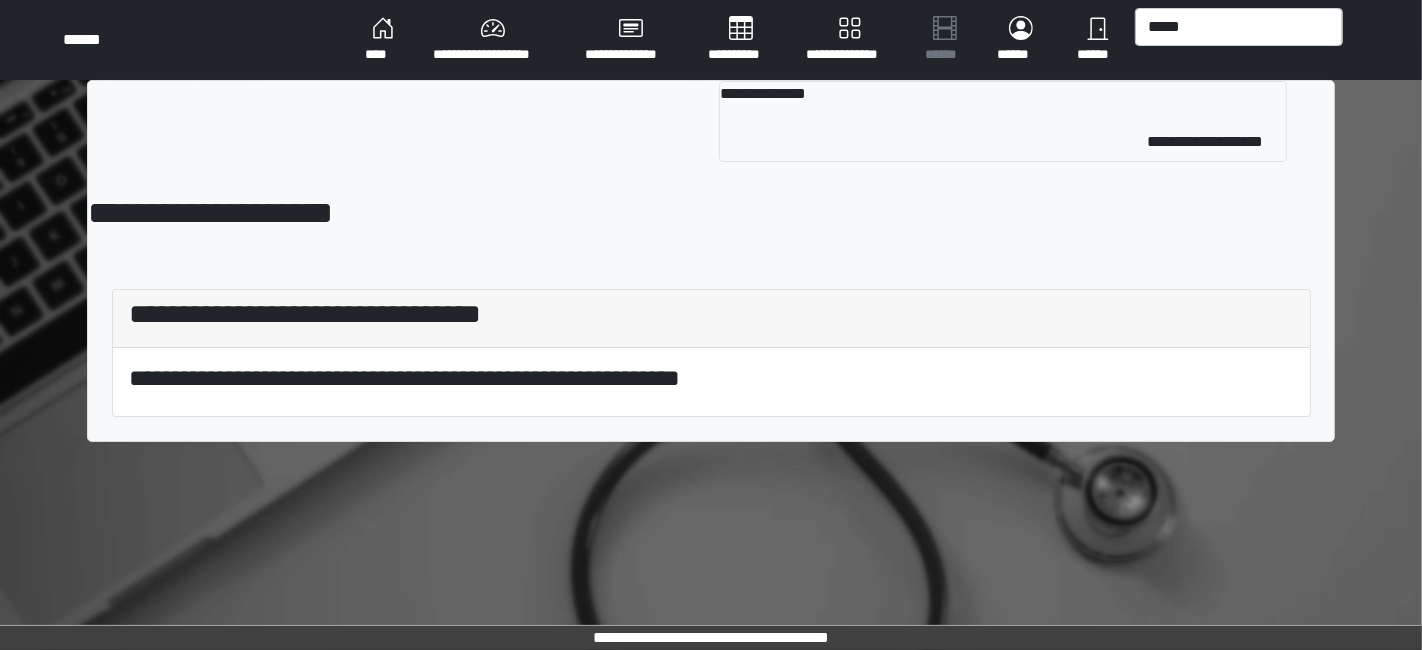 click on "**********" at bounding box center (1002, 121) 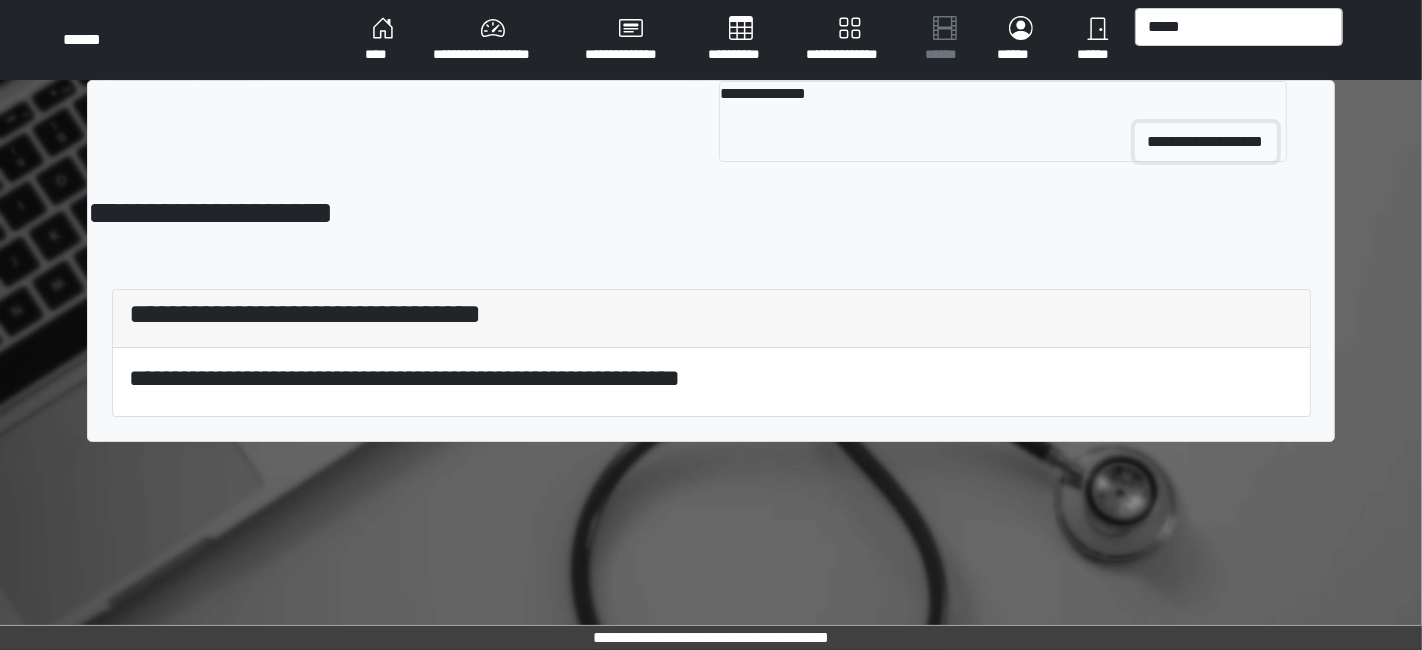 click on "**********" at bounding box center (1206, 142) 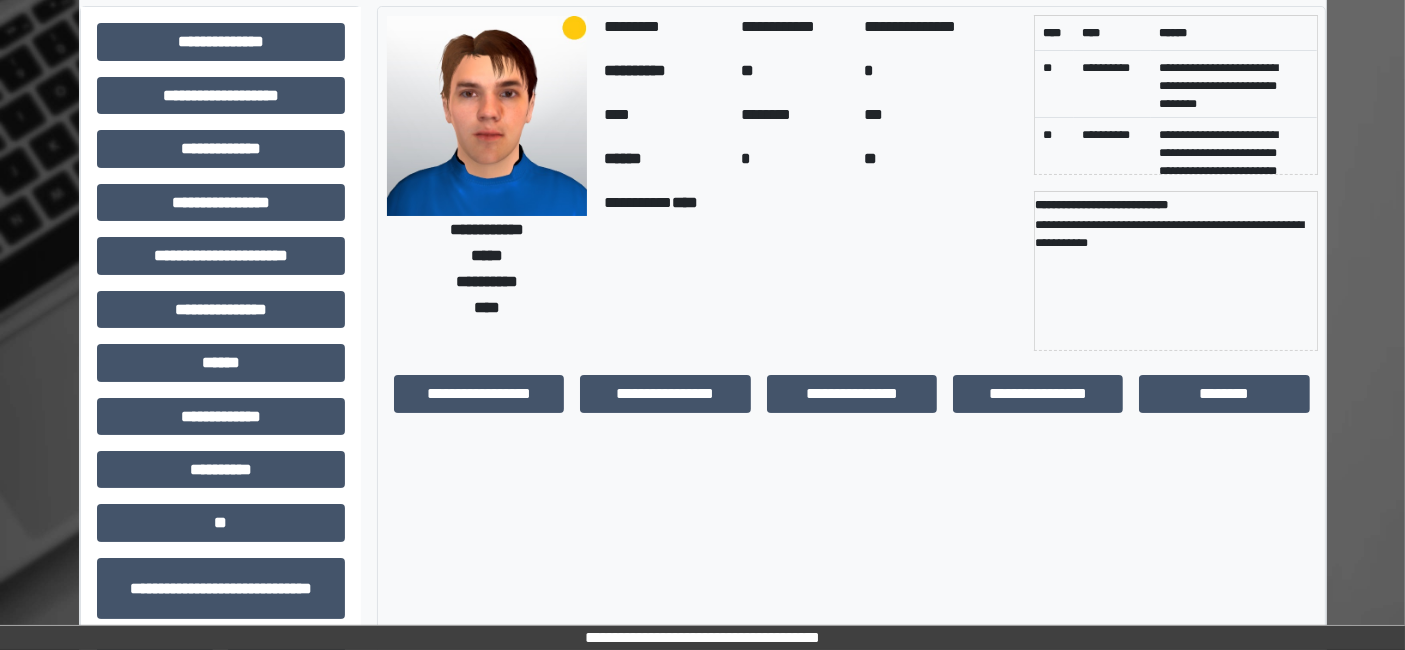 scroll, scrollTop: 0, scrollLeft: 0, axis: both 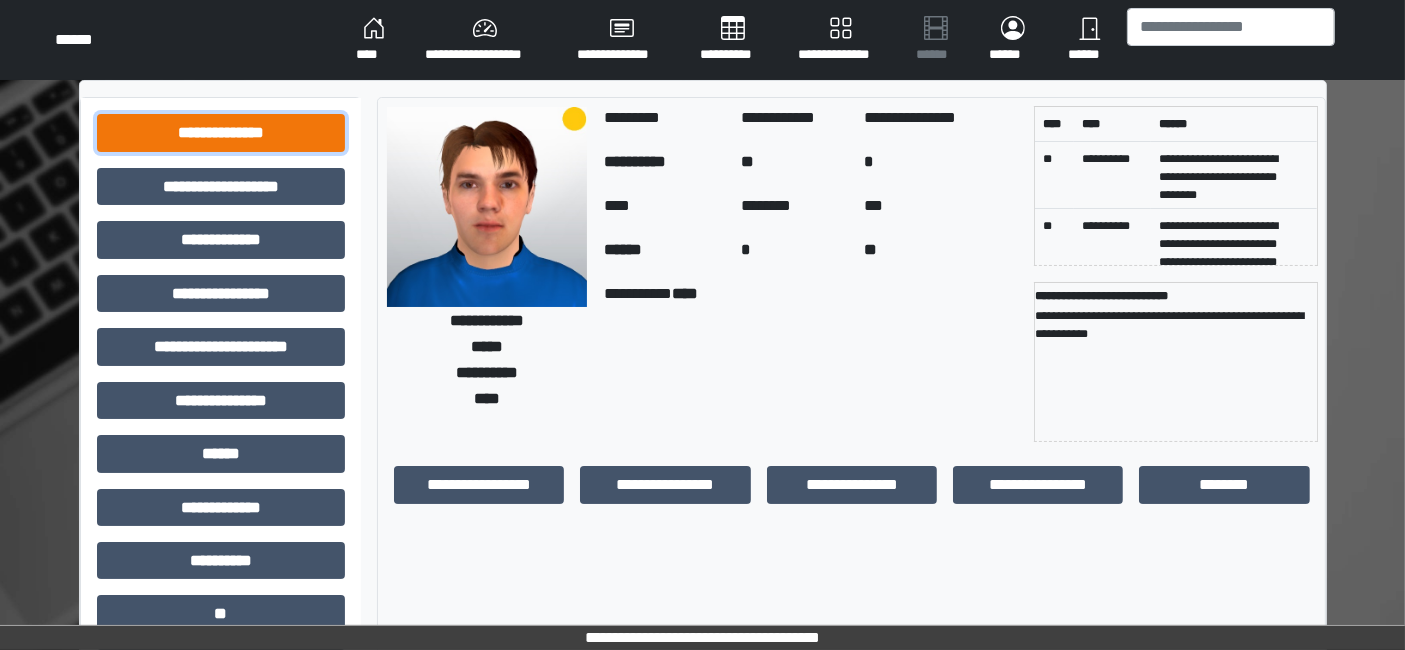 click on "**********" at bounding box center (221, 132) 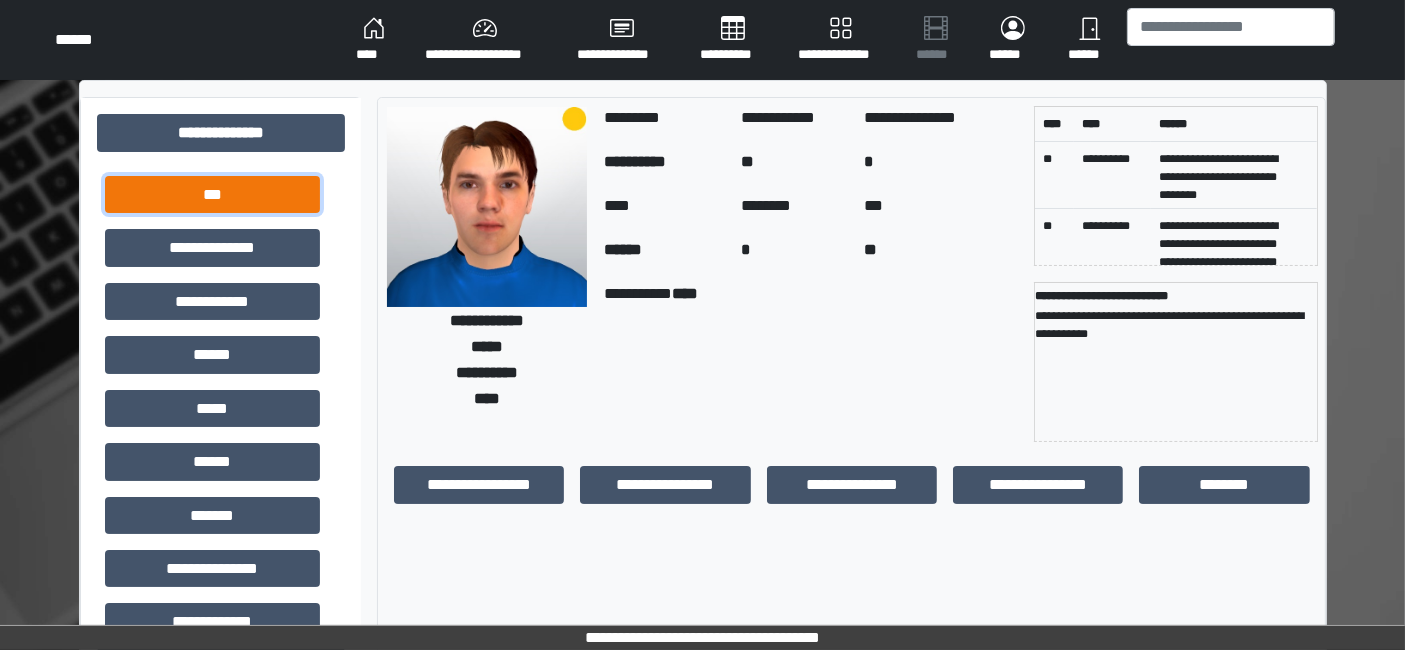 click on "***" at bounding box center (212, 194) 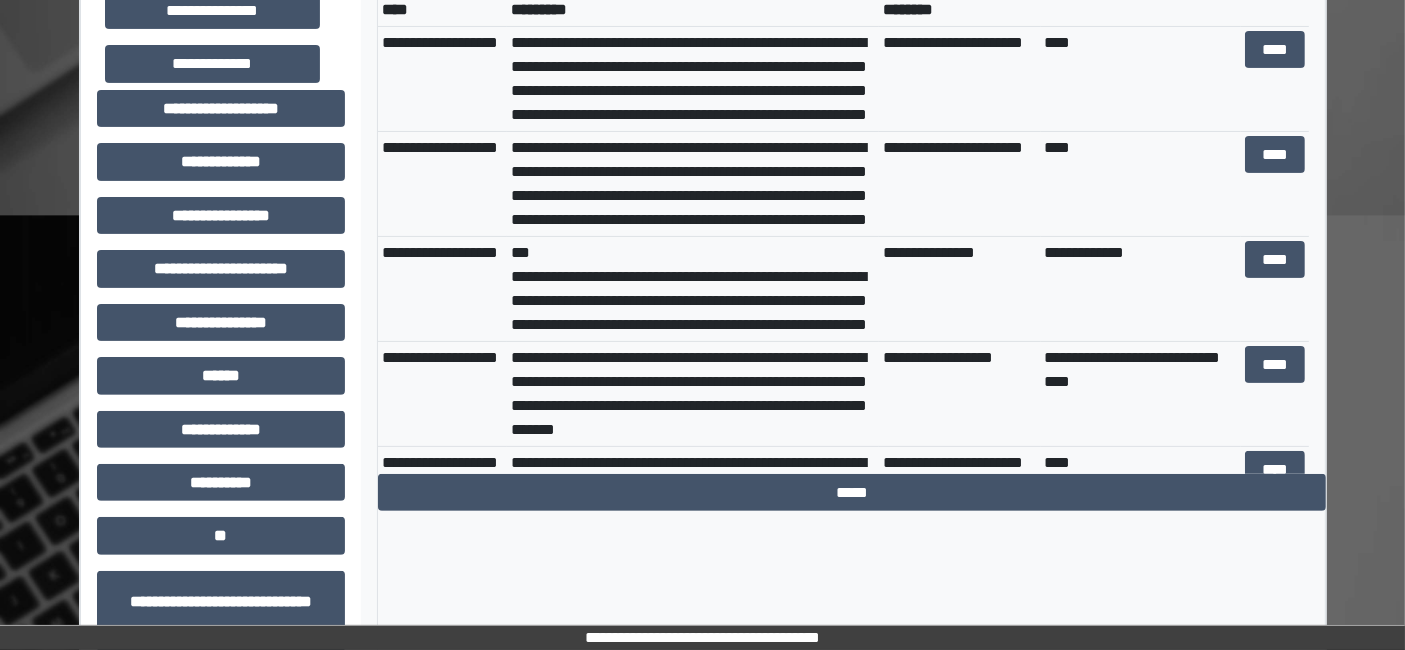 scroll, scrollTop: 666, scrollLeft: 0, axis: vertical 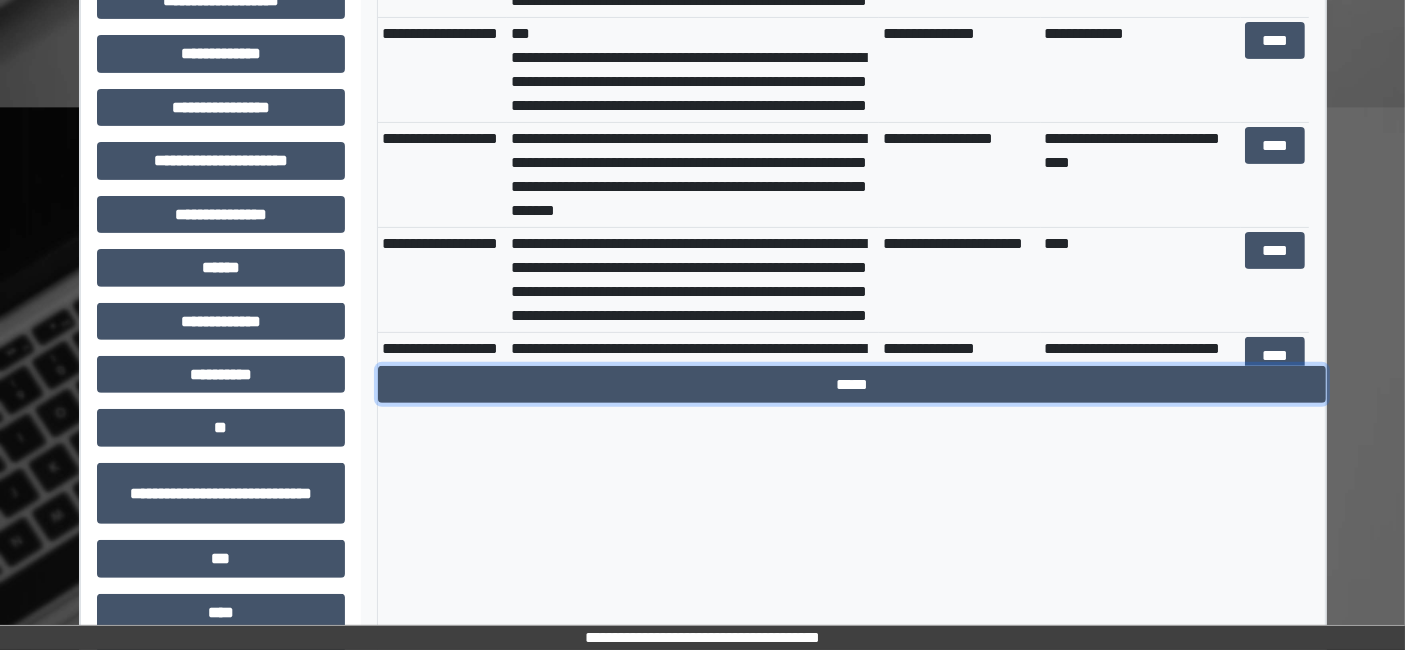 click on "*****" at bounding box center [852, 384] 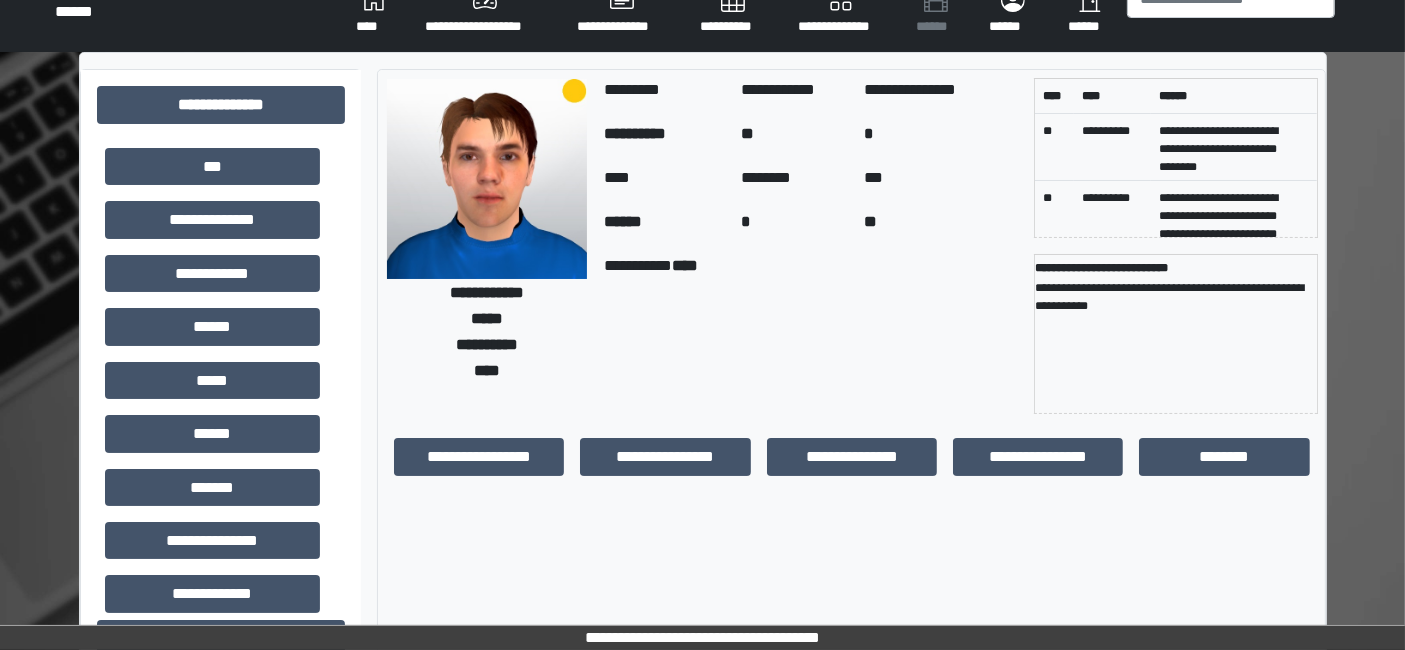 scroll, scrollTop: 0, scrollLeft: 0, axis: both 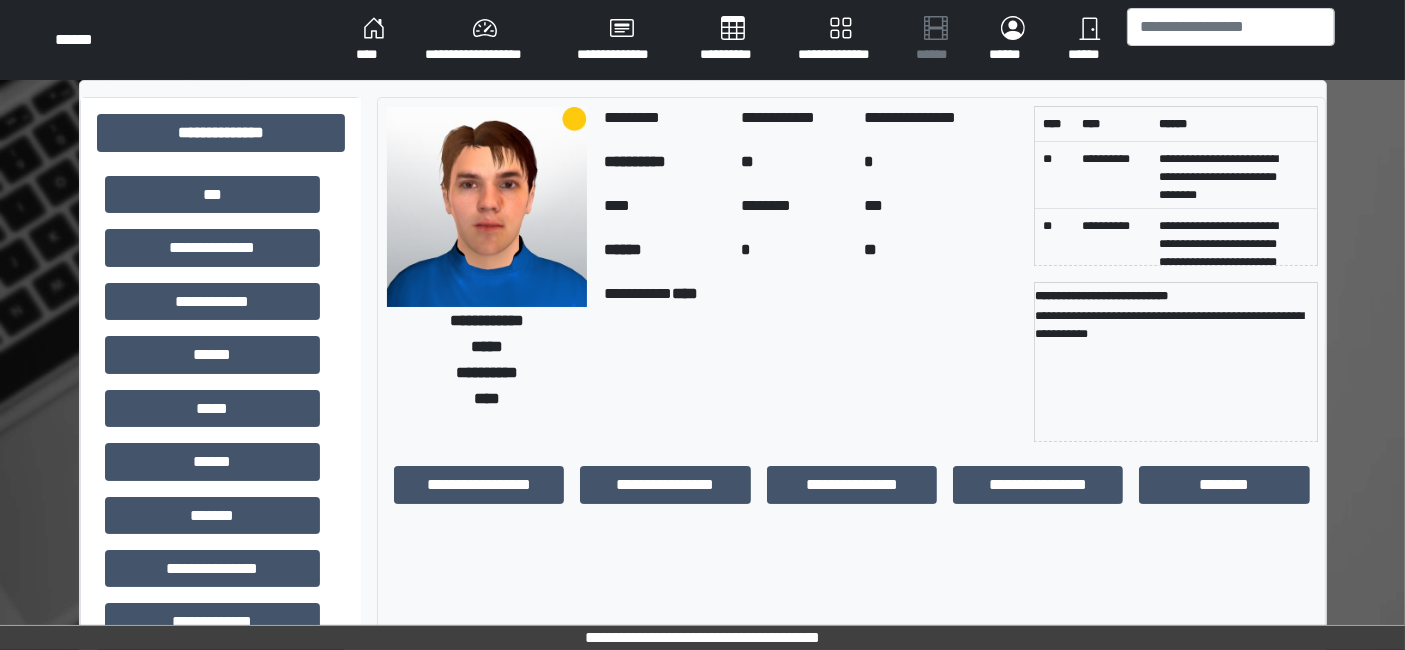 click on "**********" at bounding box center (703, 40) 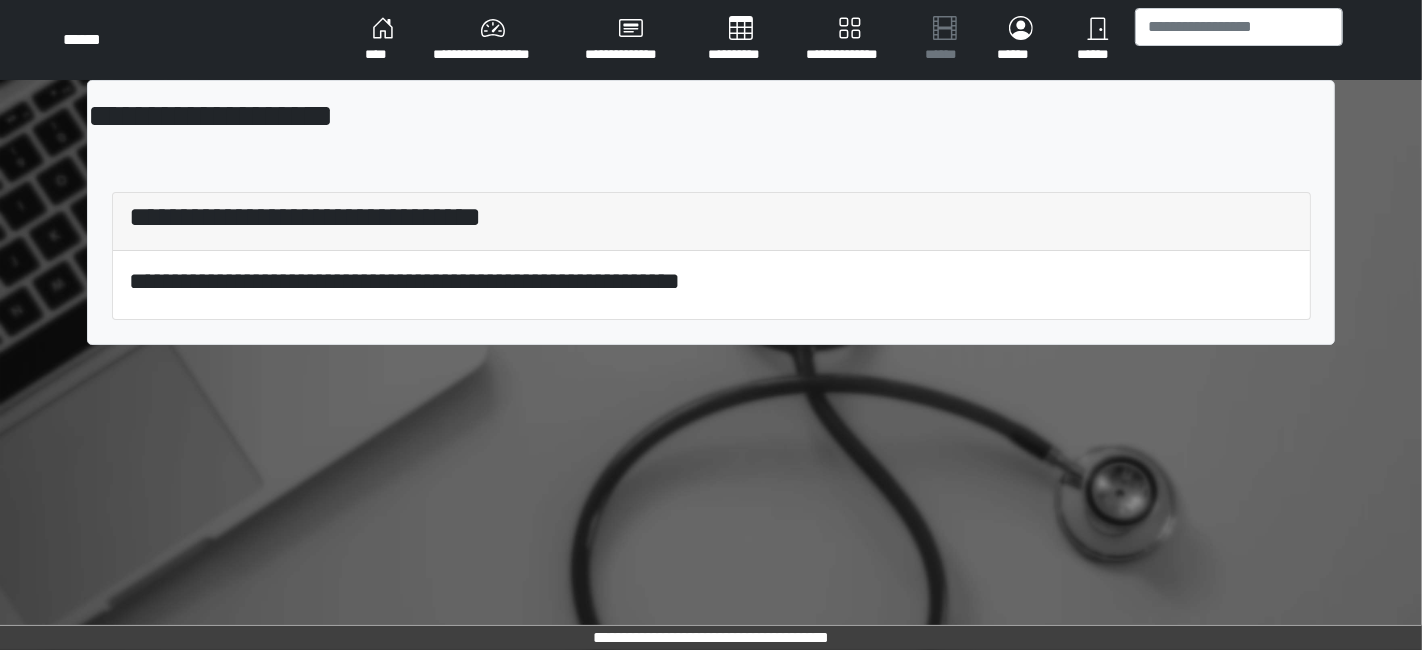 click on "****" at bounding box center (383, 40) 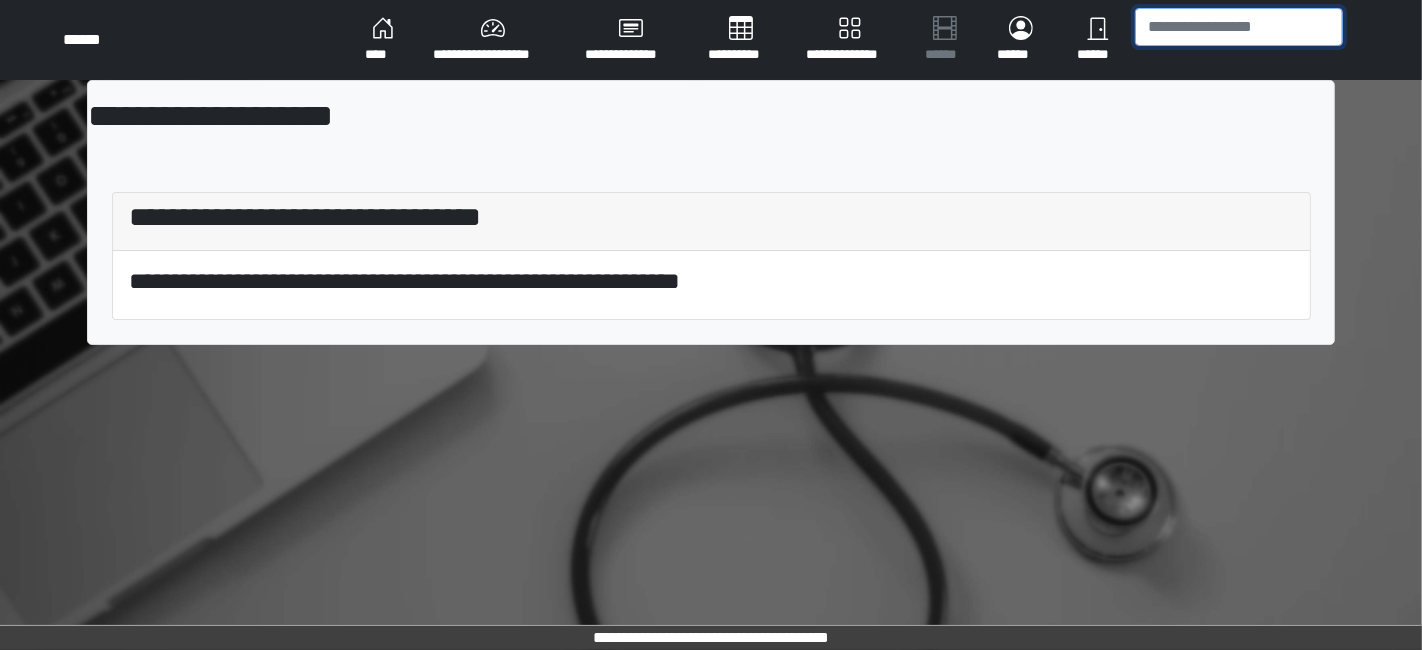 click at bounding box center [1239, 27] 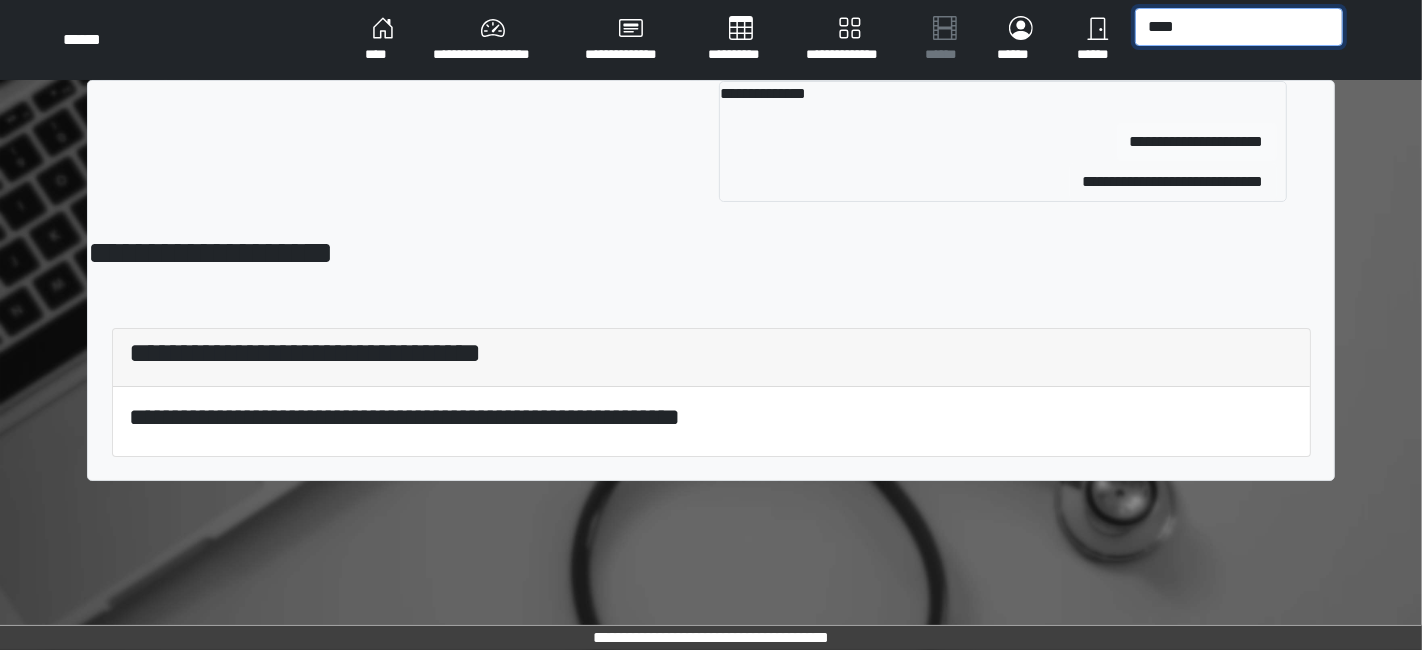 type on "****" 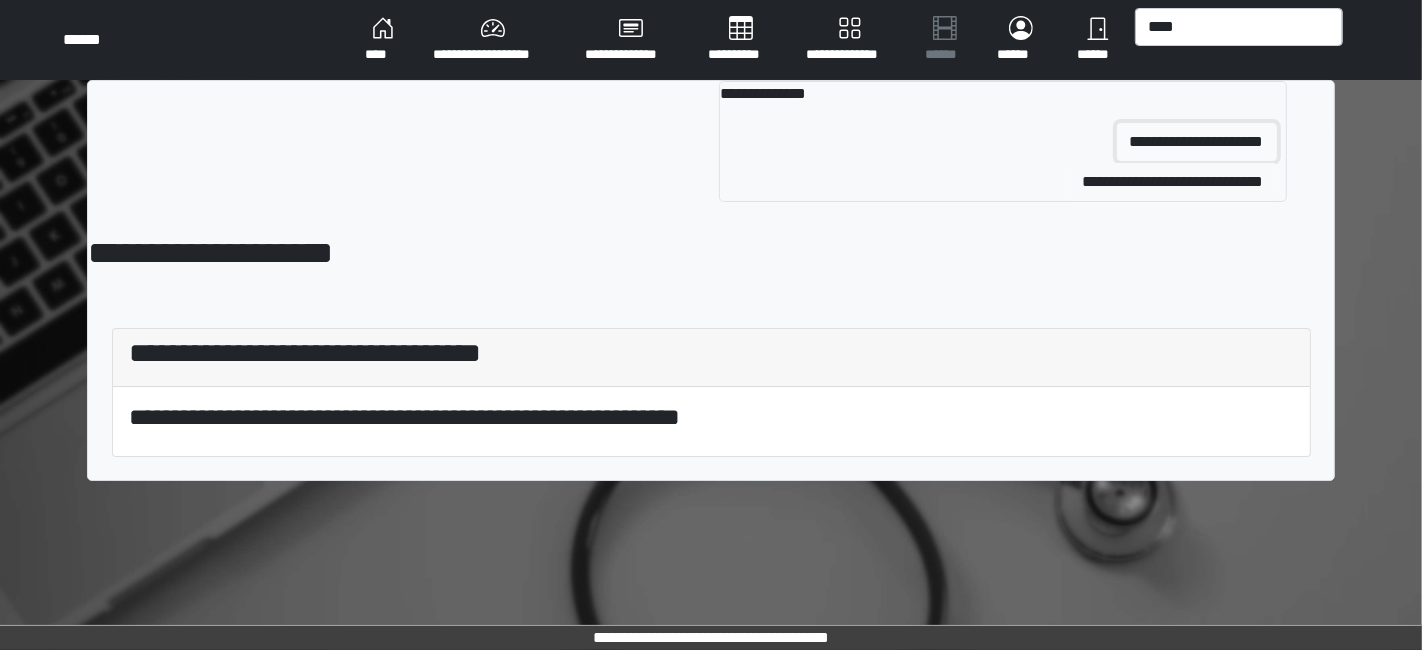 click on "**********" at bounding box center [1197, 142] 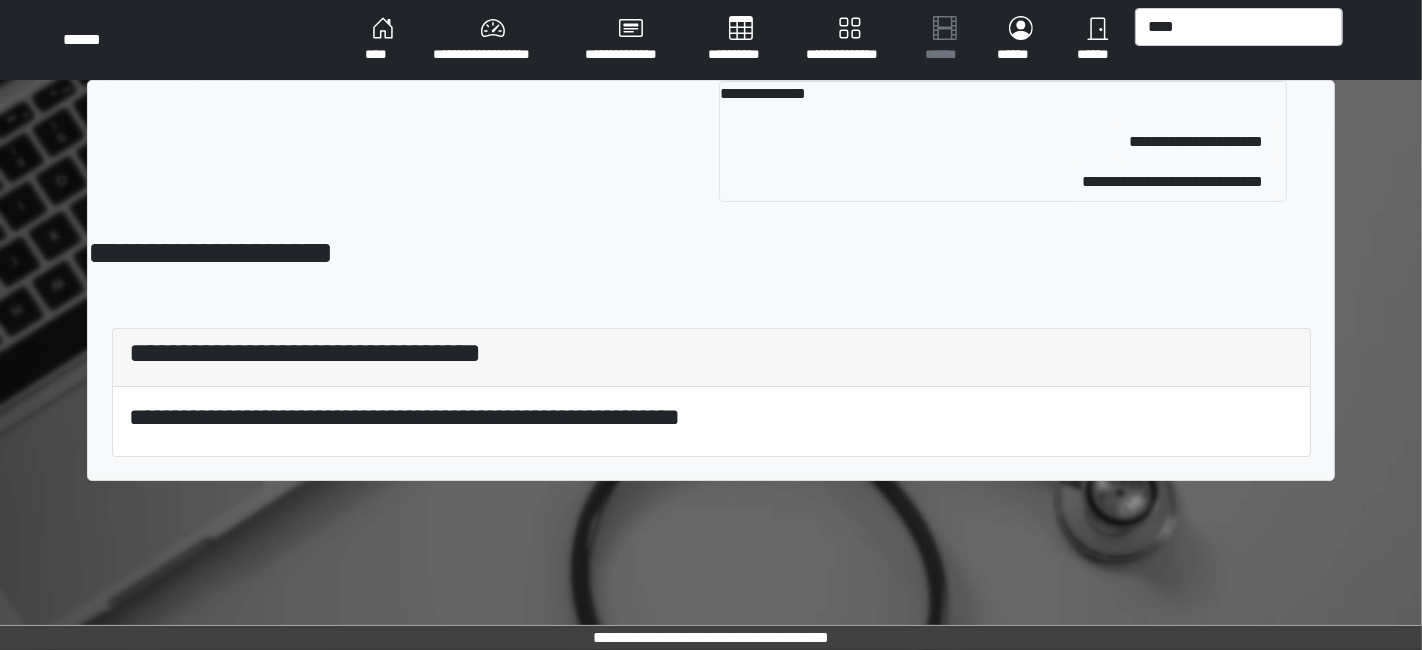 type 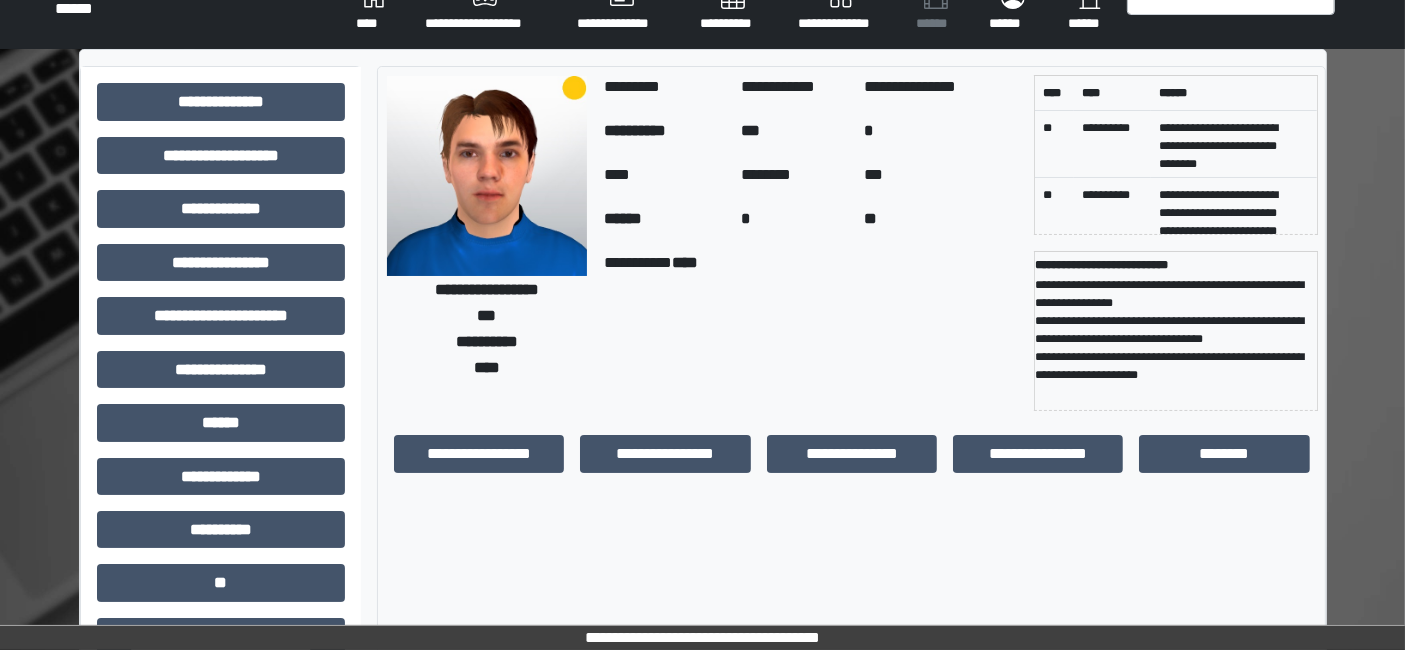 scroll, scrollTop: 0, scrollLeft: 0, axis: both 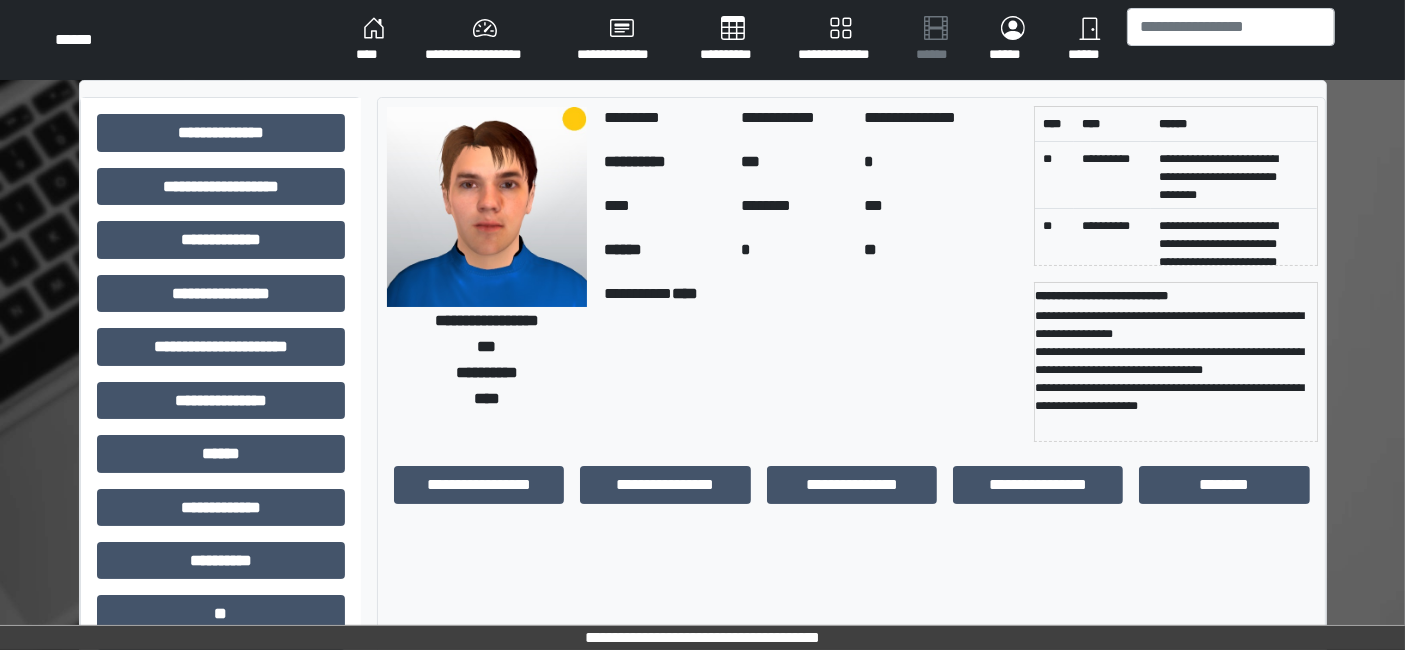 click on "**********" at bounding box center (221, 500) 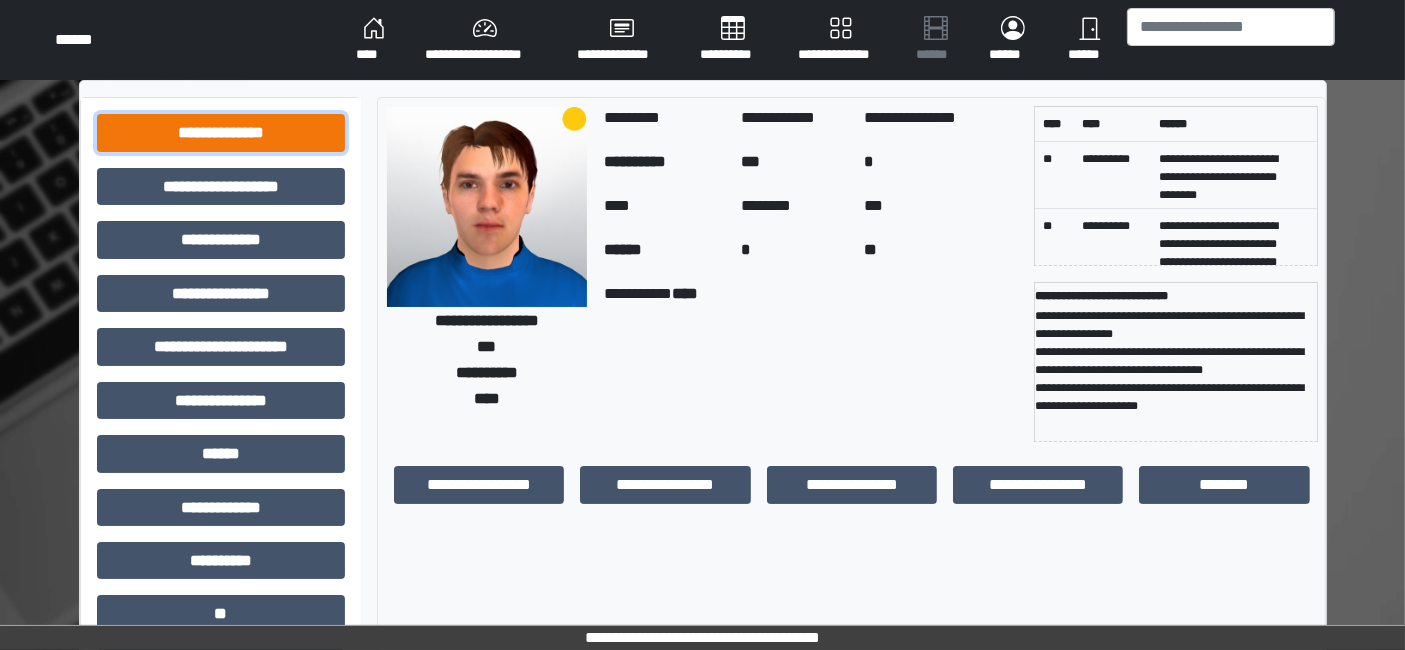 click on "**********" at bounding box center [221, 132] 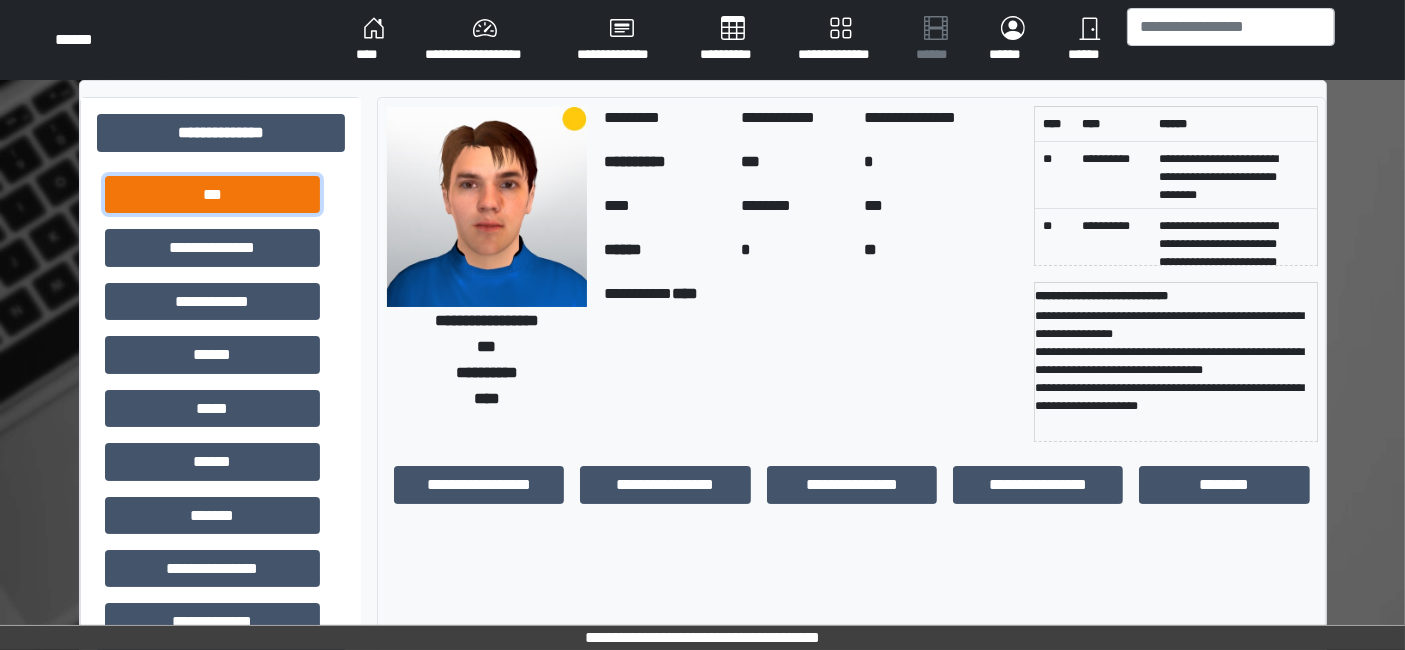 click on "***" at bounding box center [212, 194] 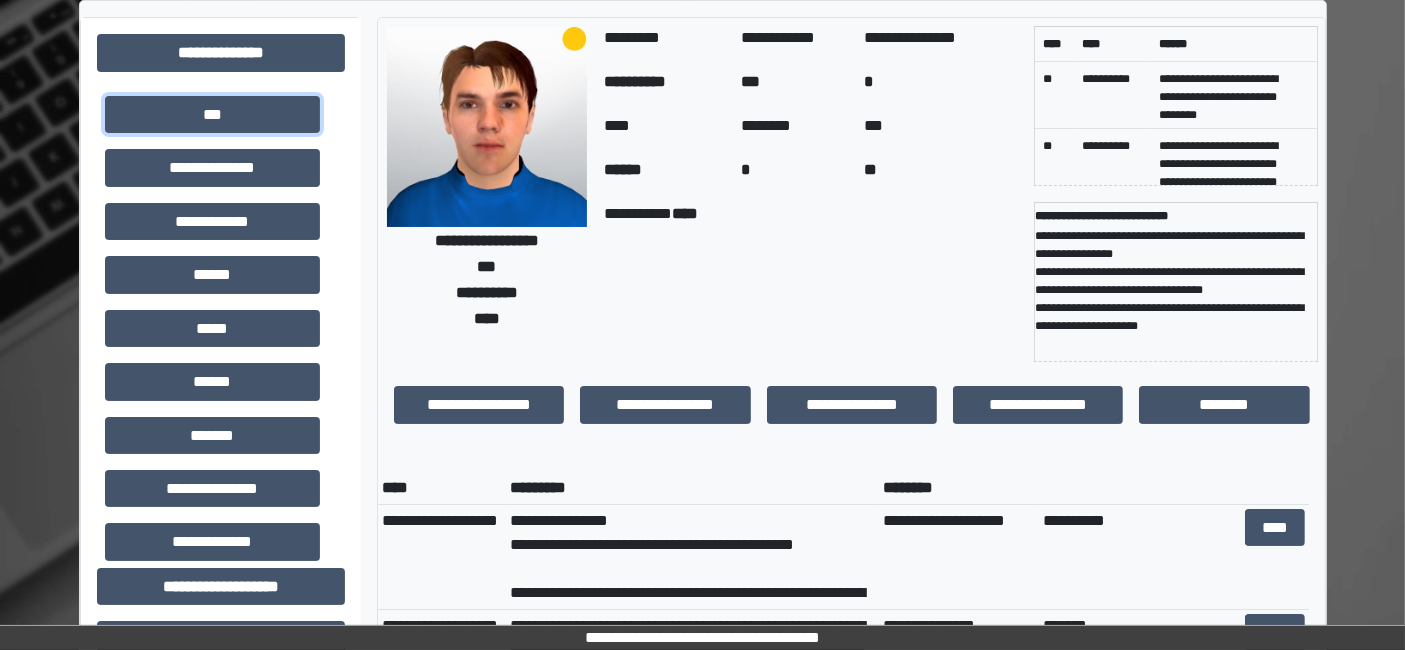 scroll, scrollTop: 222, scrollLeft: 0, axis: vertical 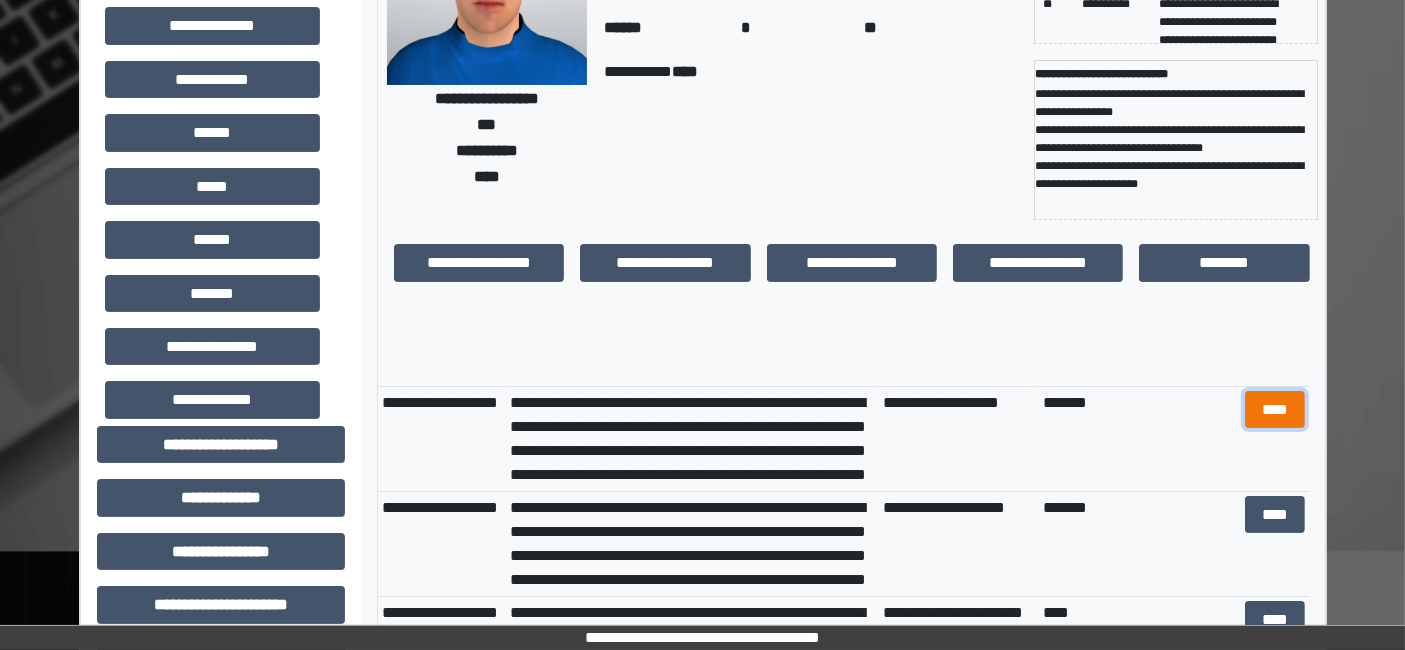click on "****" at bounding box center [1274, 409] 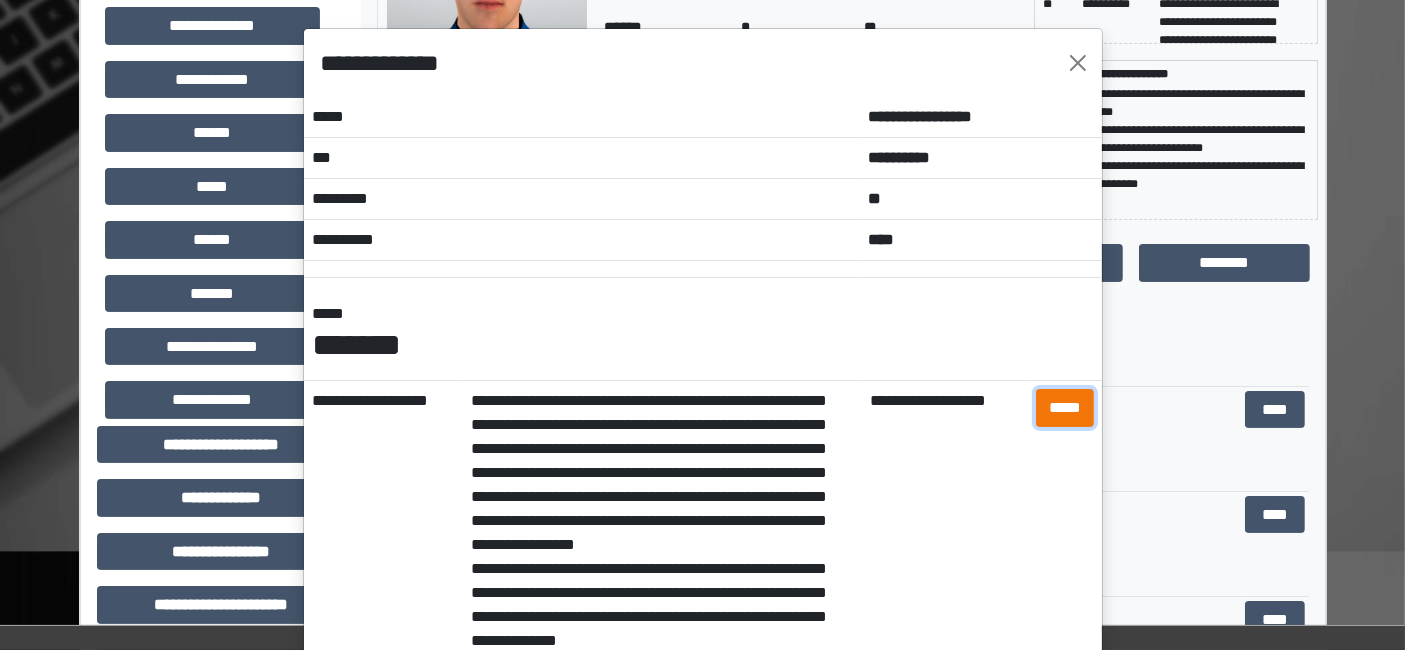 click on "*****" at bounding box center (1065, 407) 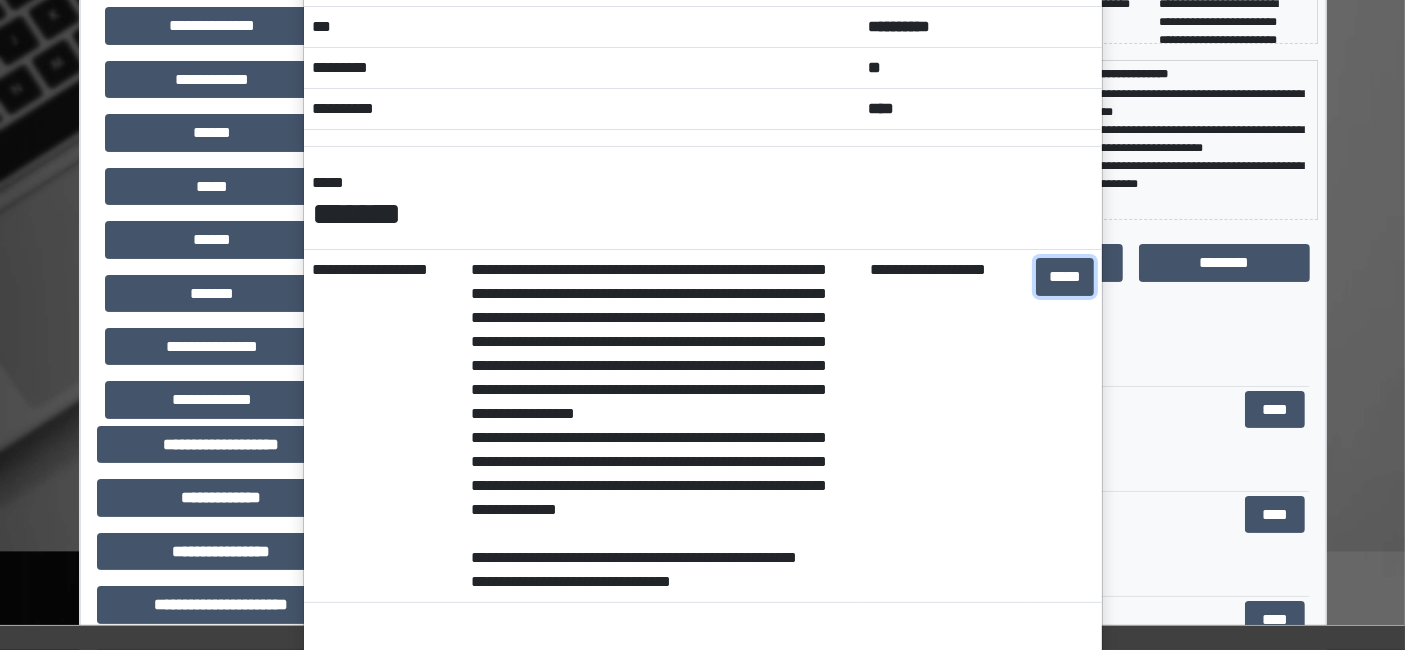 scroll, scrollTop: 277, scrollLeft: 0, axis: vertical 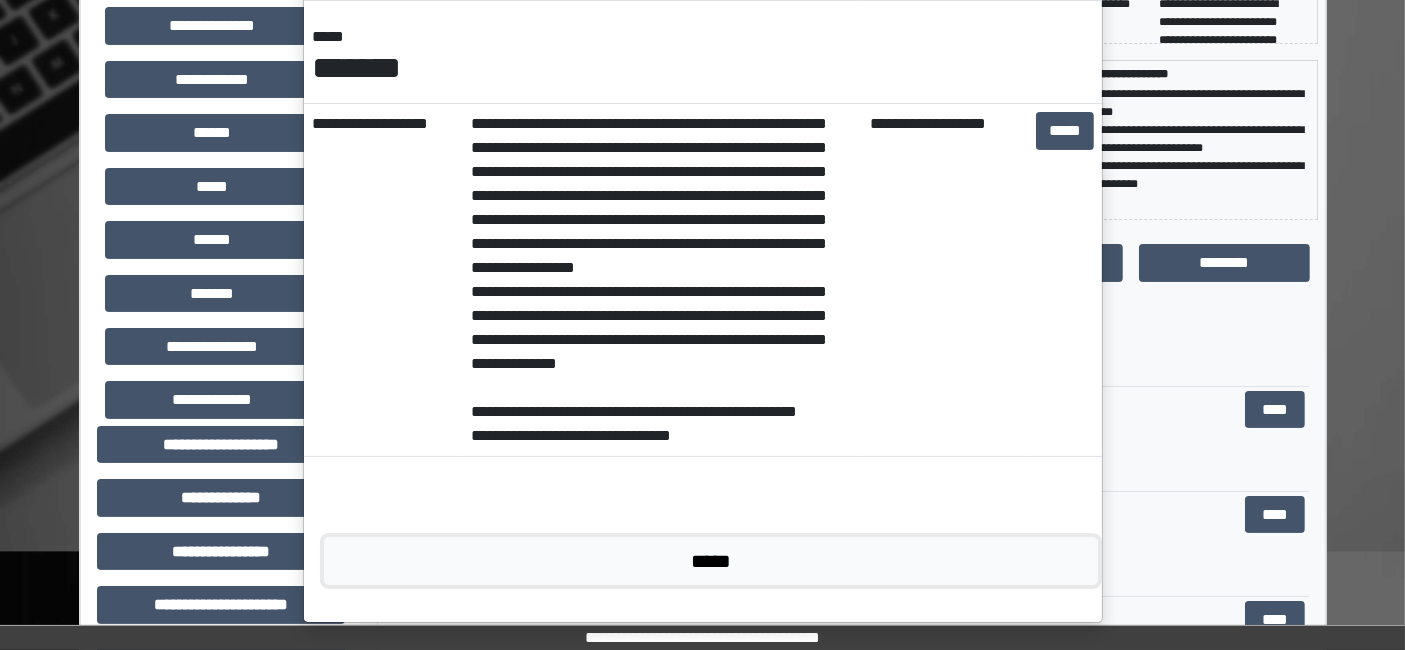 click on "*****" at bounding box center (711, 560) 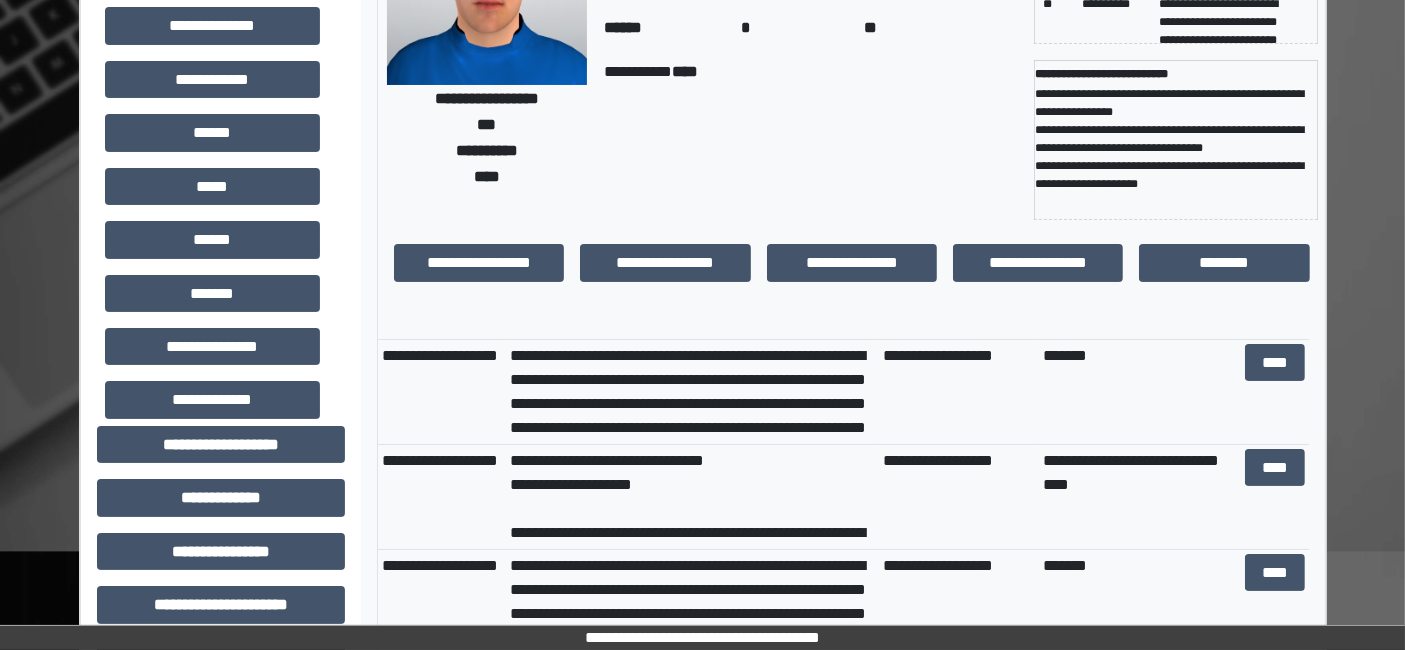 scroll, scrollTop: 7288, scrollLeft: 0, axis: vertical 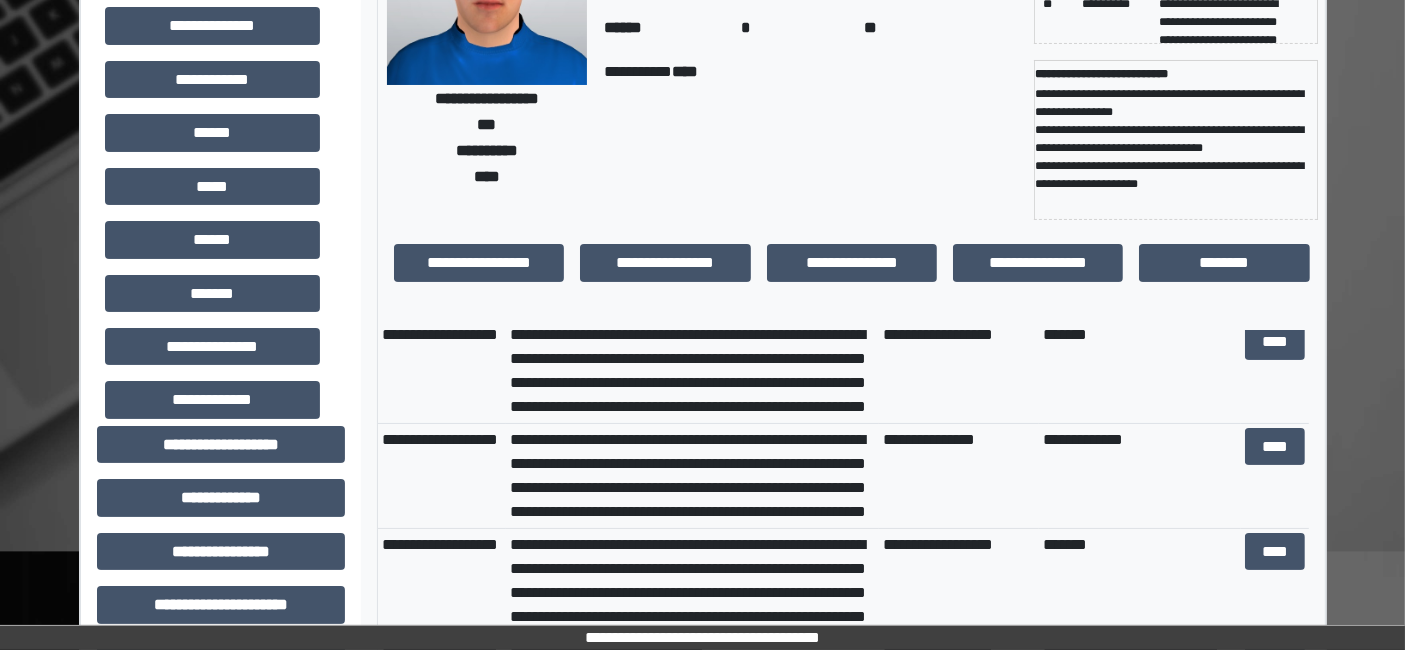 click on "**********" at bounding box center (811, 140) 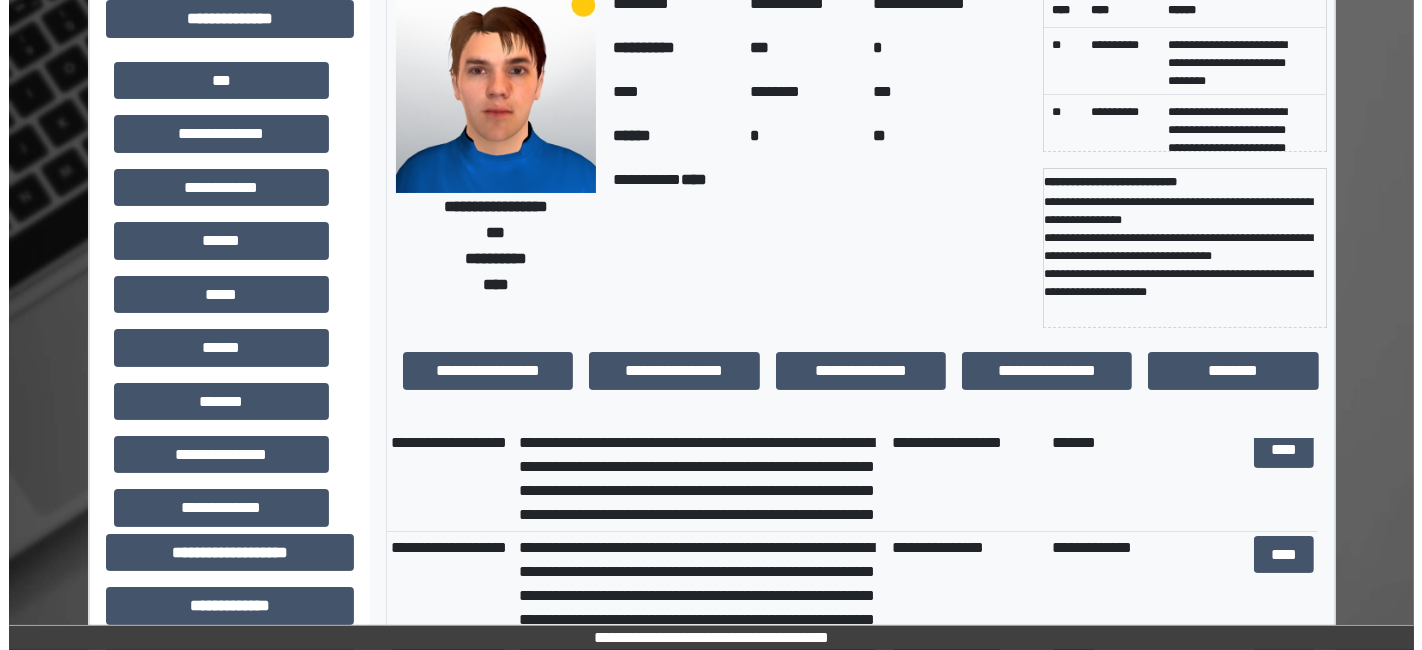 scroll, scrollTop: 0, scrollLeft: 0, axis: both 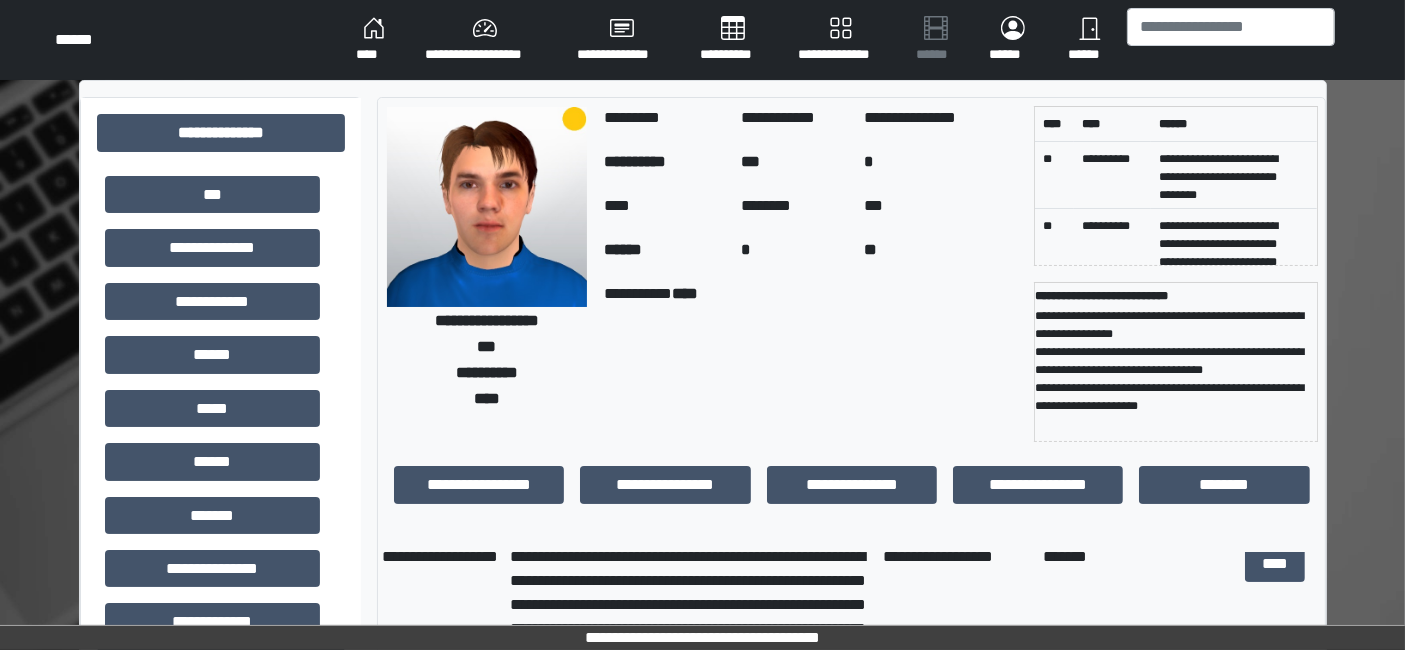click on "****" at bounding box center [374, 40] 